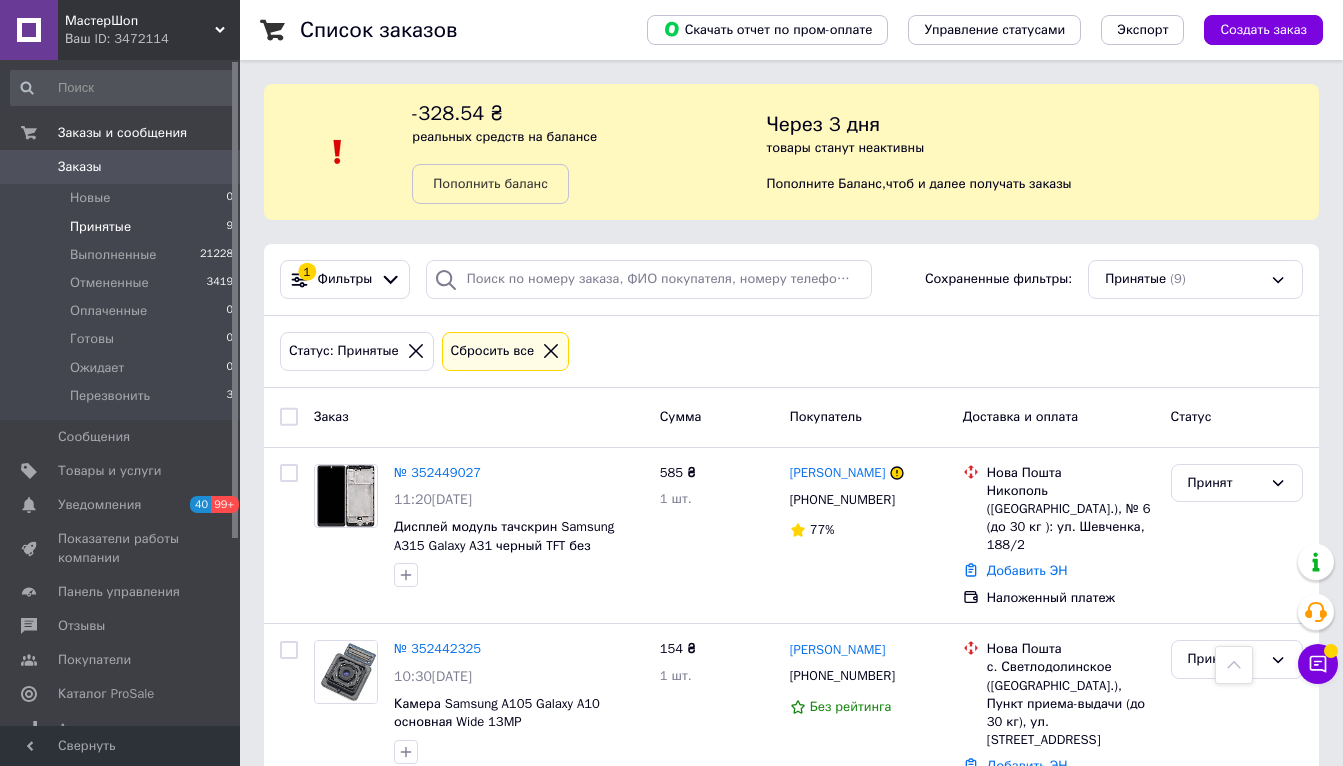 scroll, scrollTop: 888, scrollLeft: 0, axis: vertical 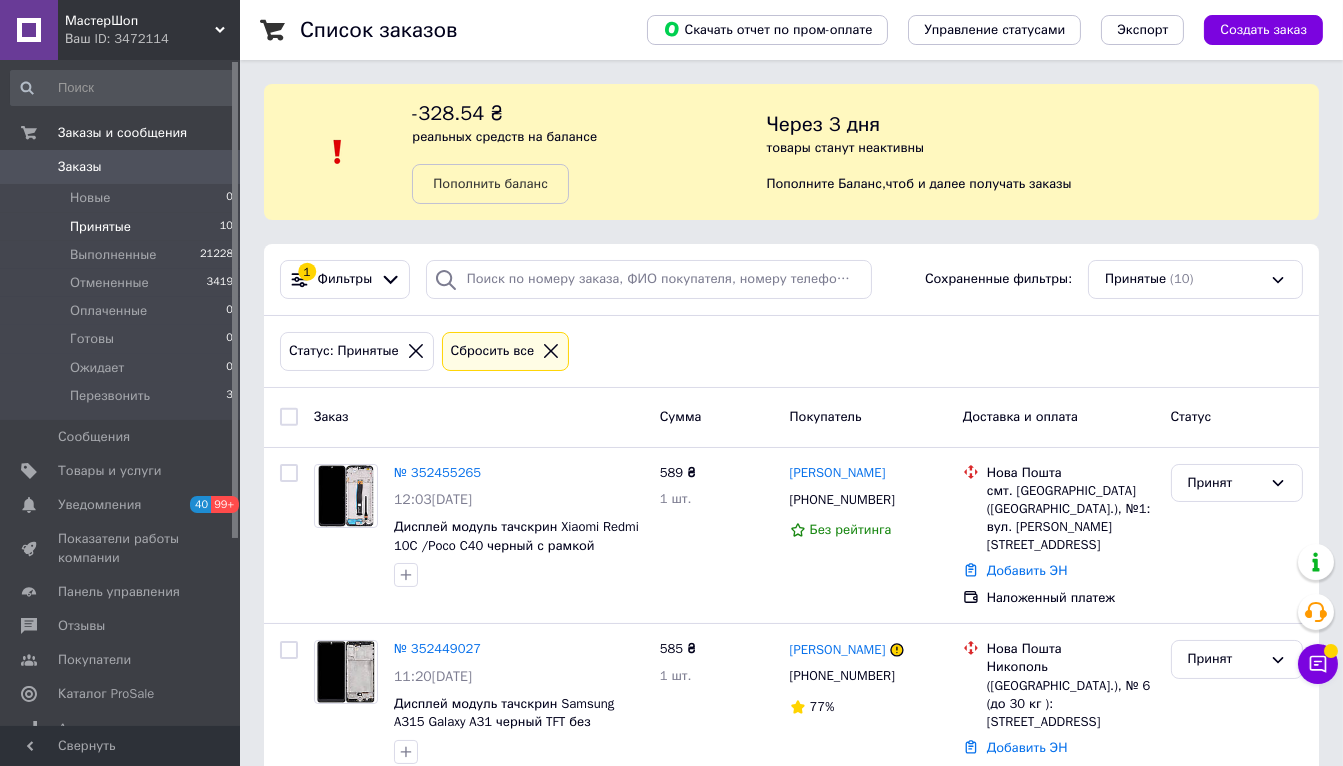 click on "Принятые" at bounding box center (100, 227) 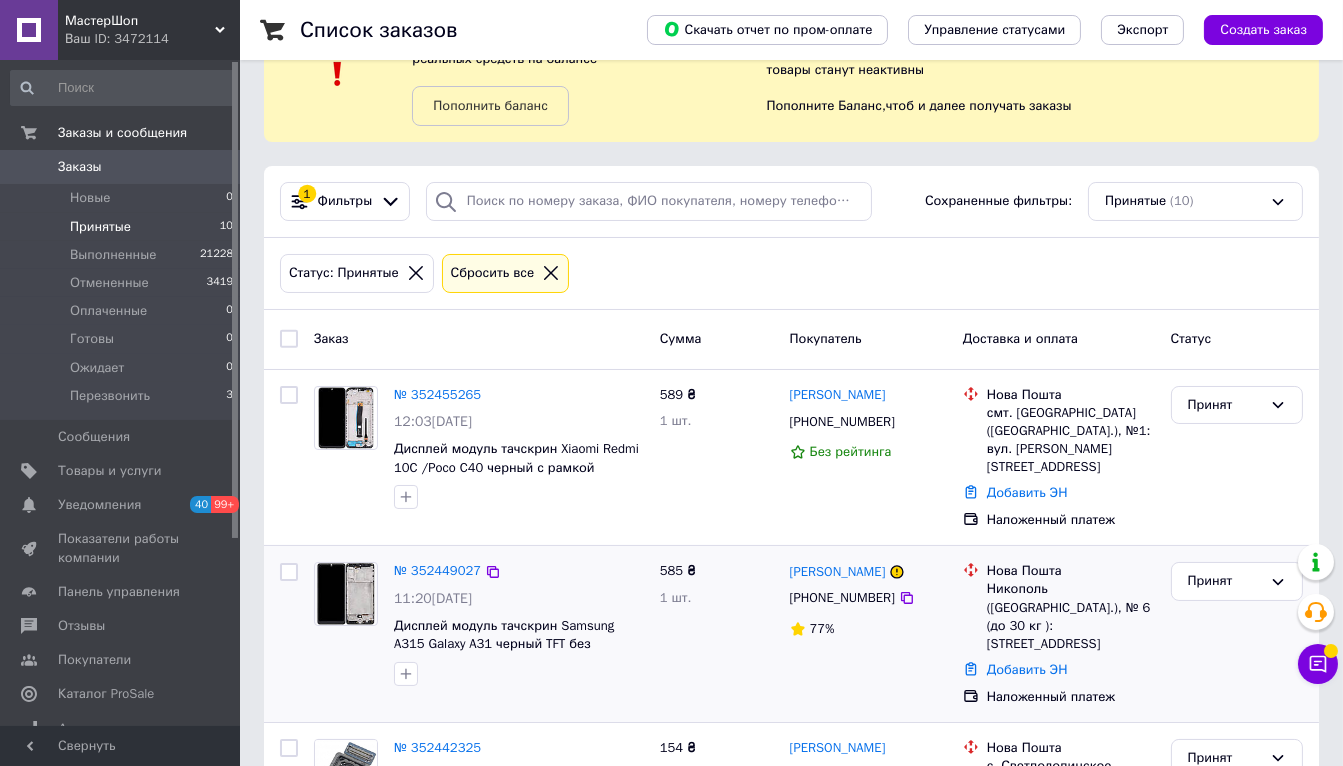 scroll, scrollTop: 0, scrollLeft: 0, axis: both 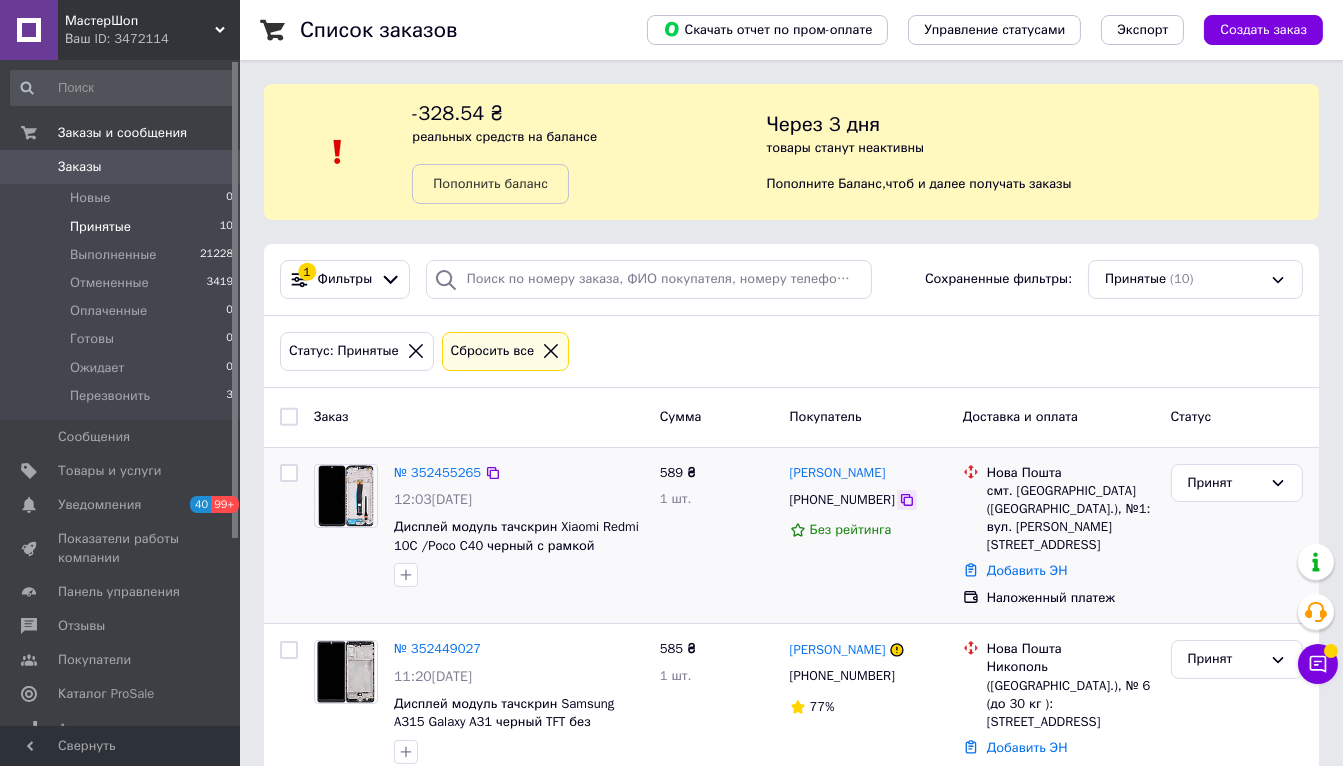 click 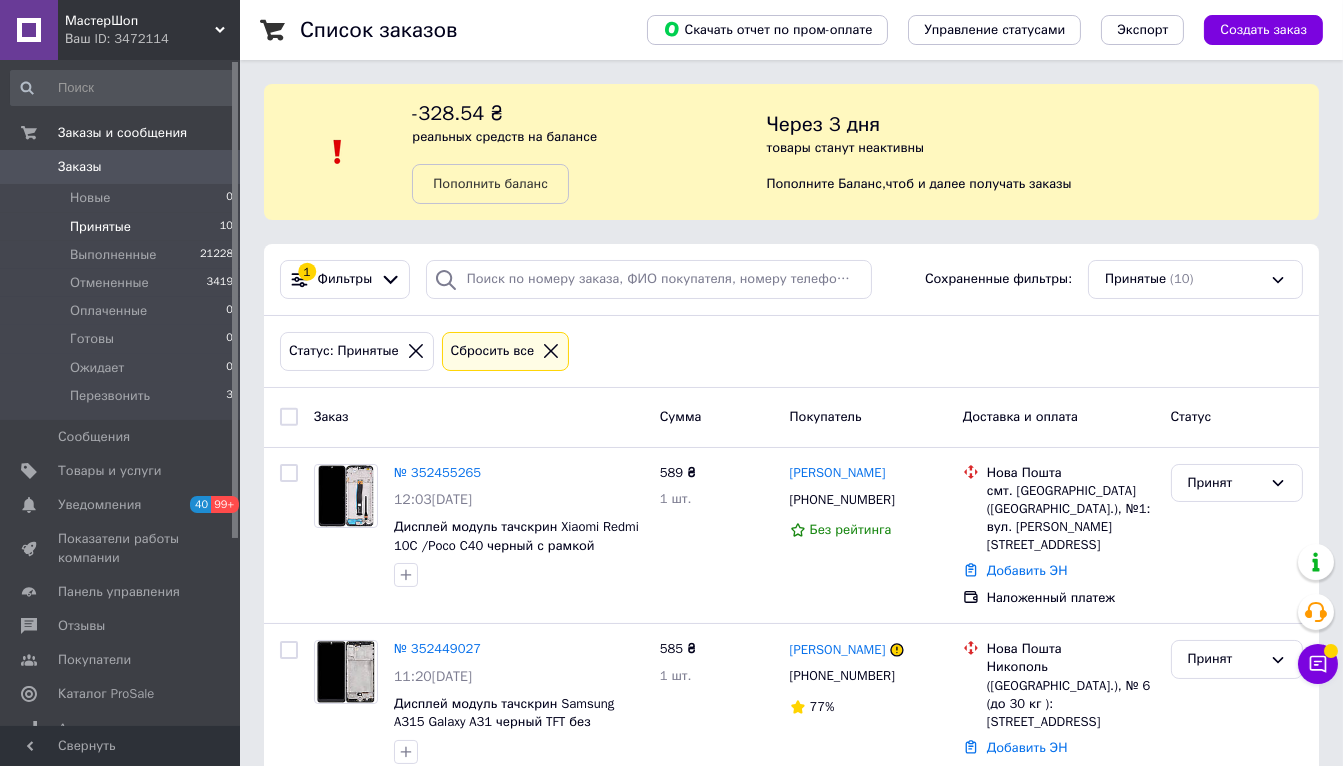 click on "Заказ" at bounding box center (479, 417) 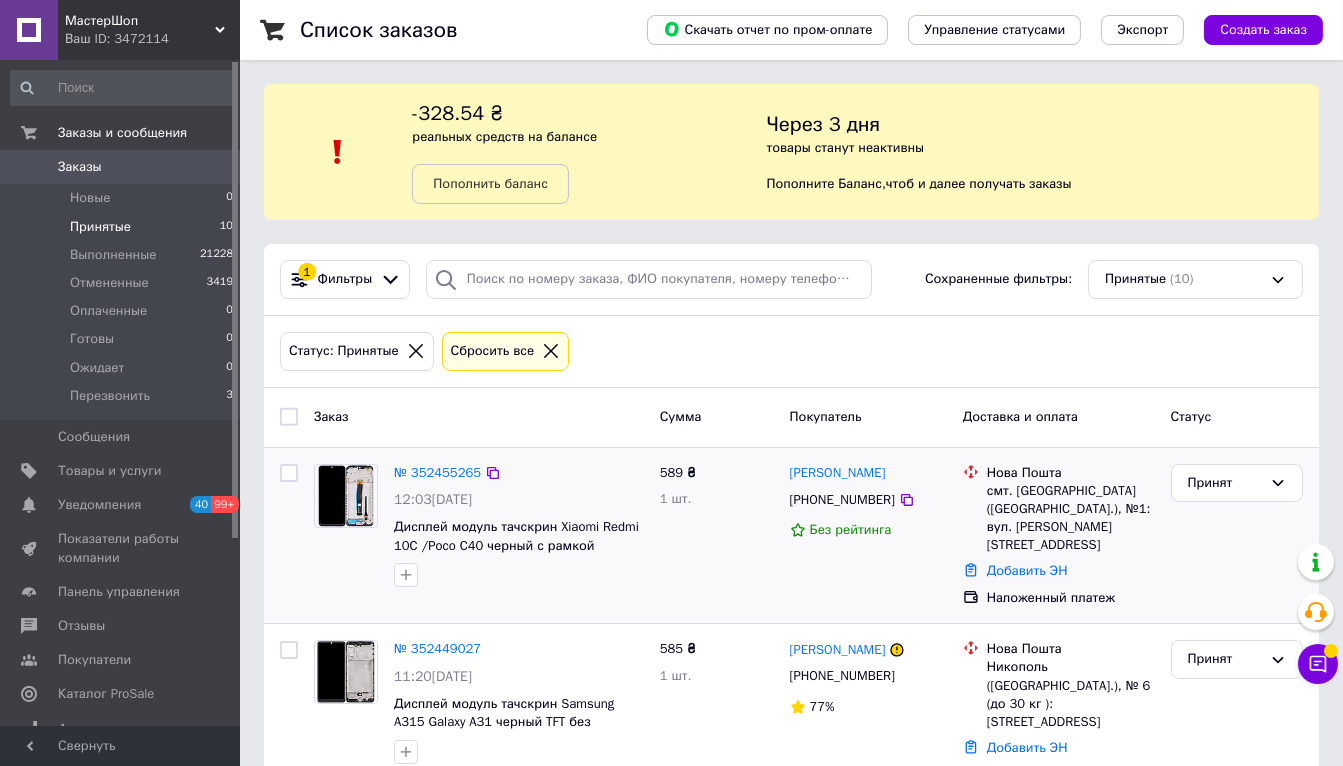 click at bounding box center [519, 575] 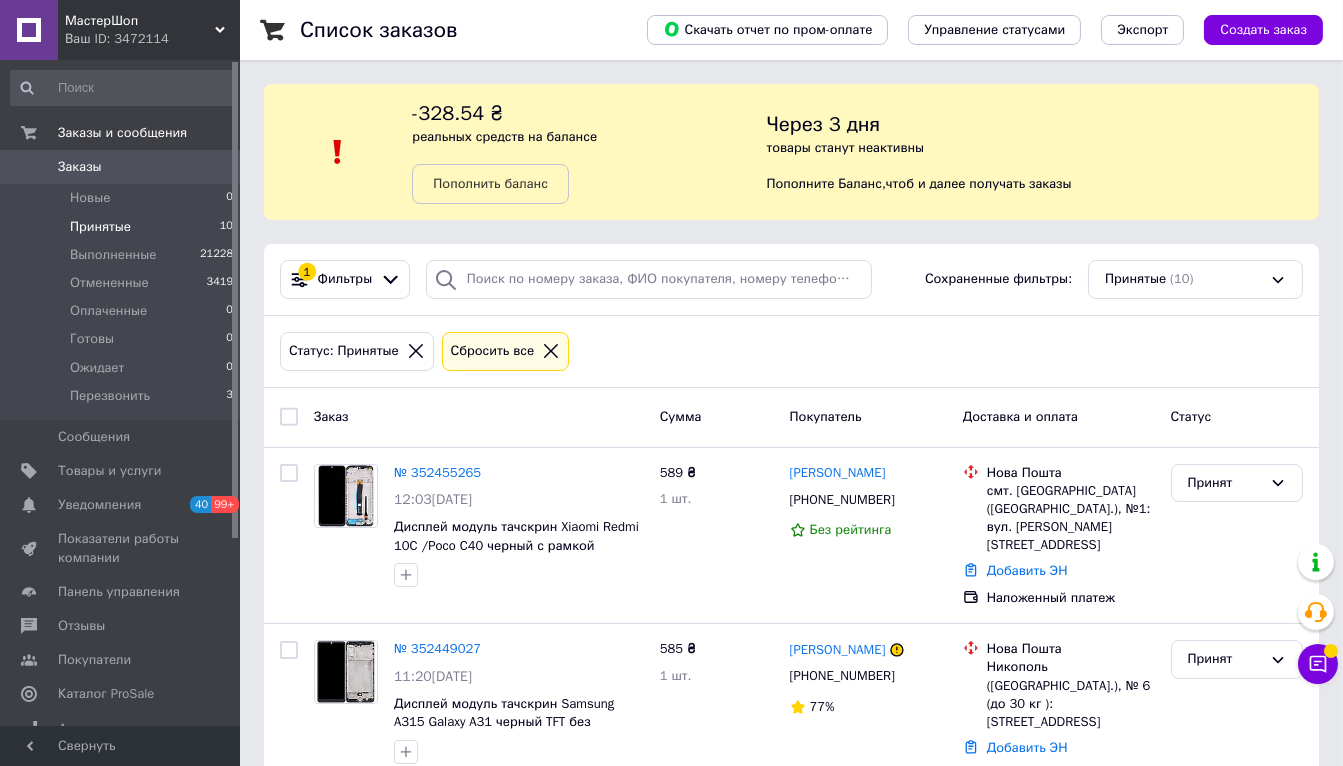 click on "Заказ" at bounding box center (479, 417) 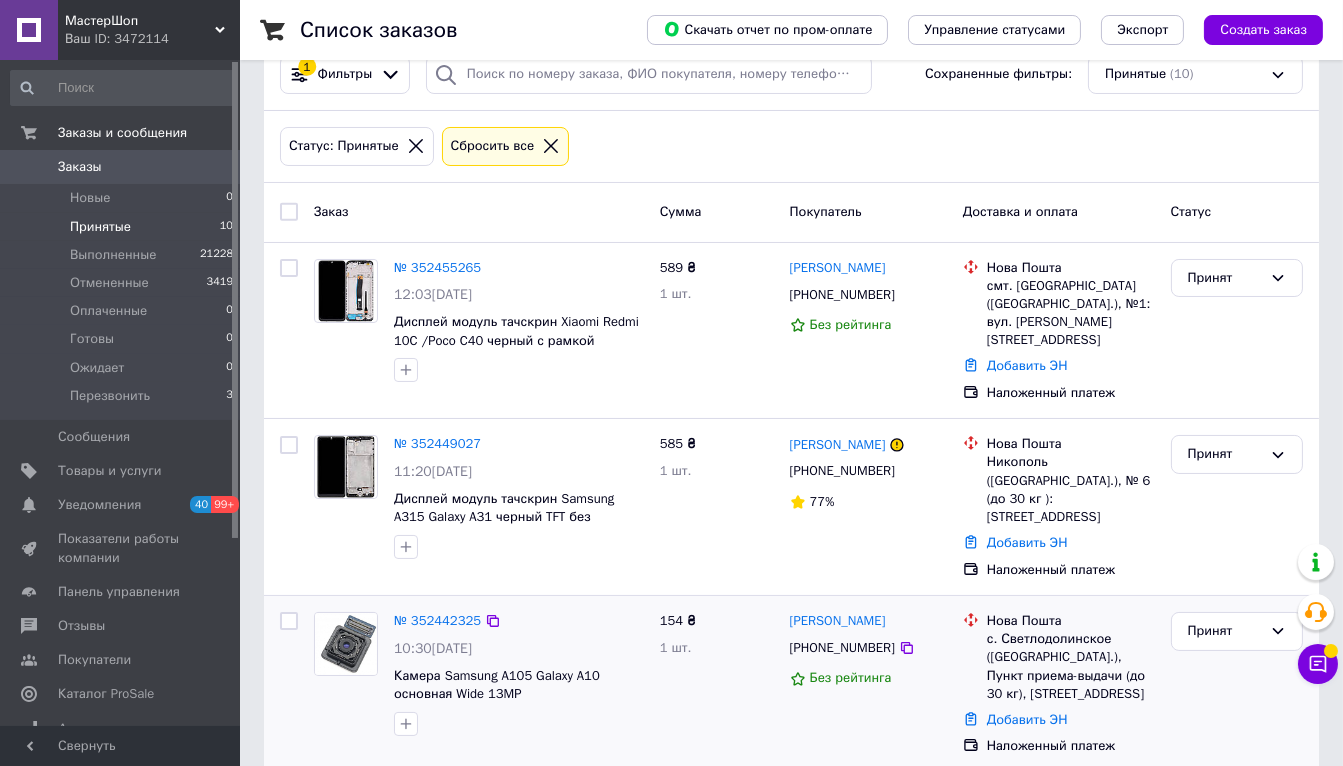 scroll, scrollTop: 333, scrollLeft: 0, axis: vertical 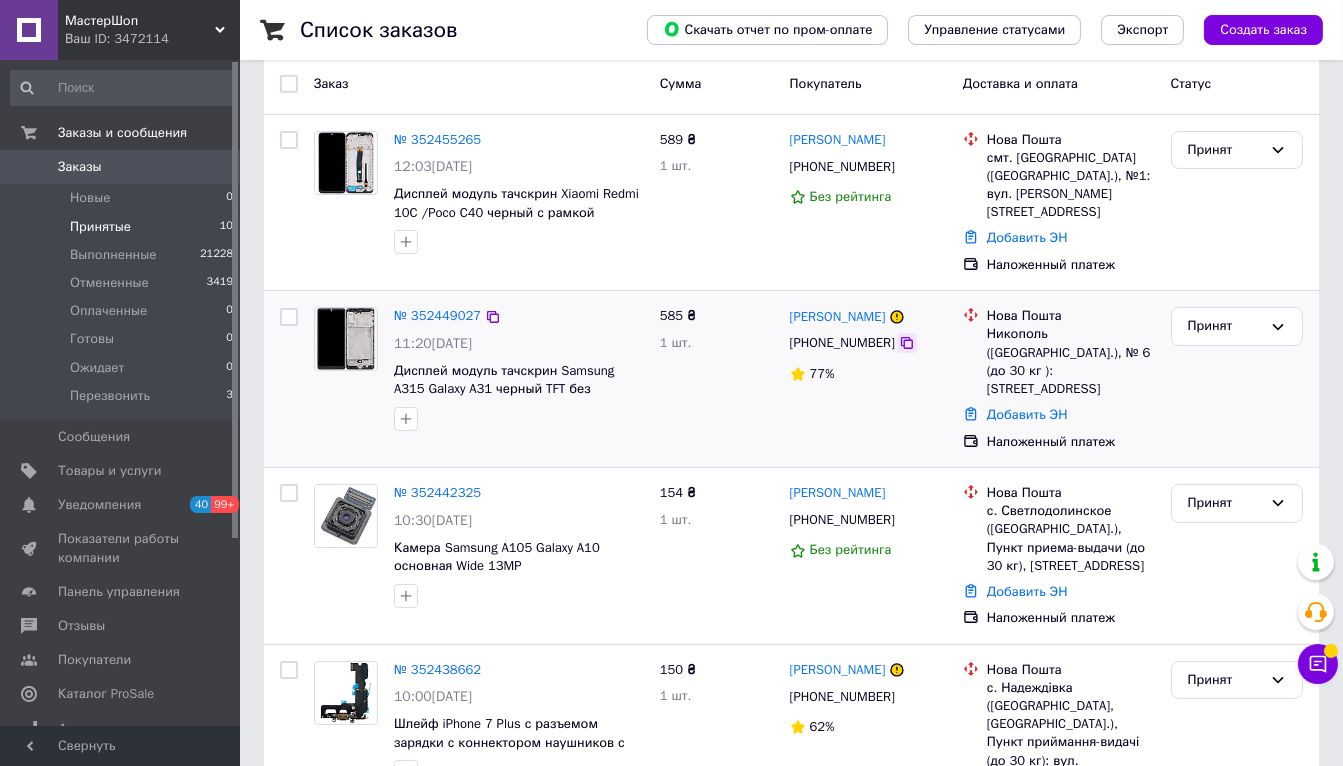 click 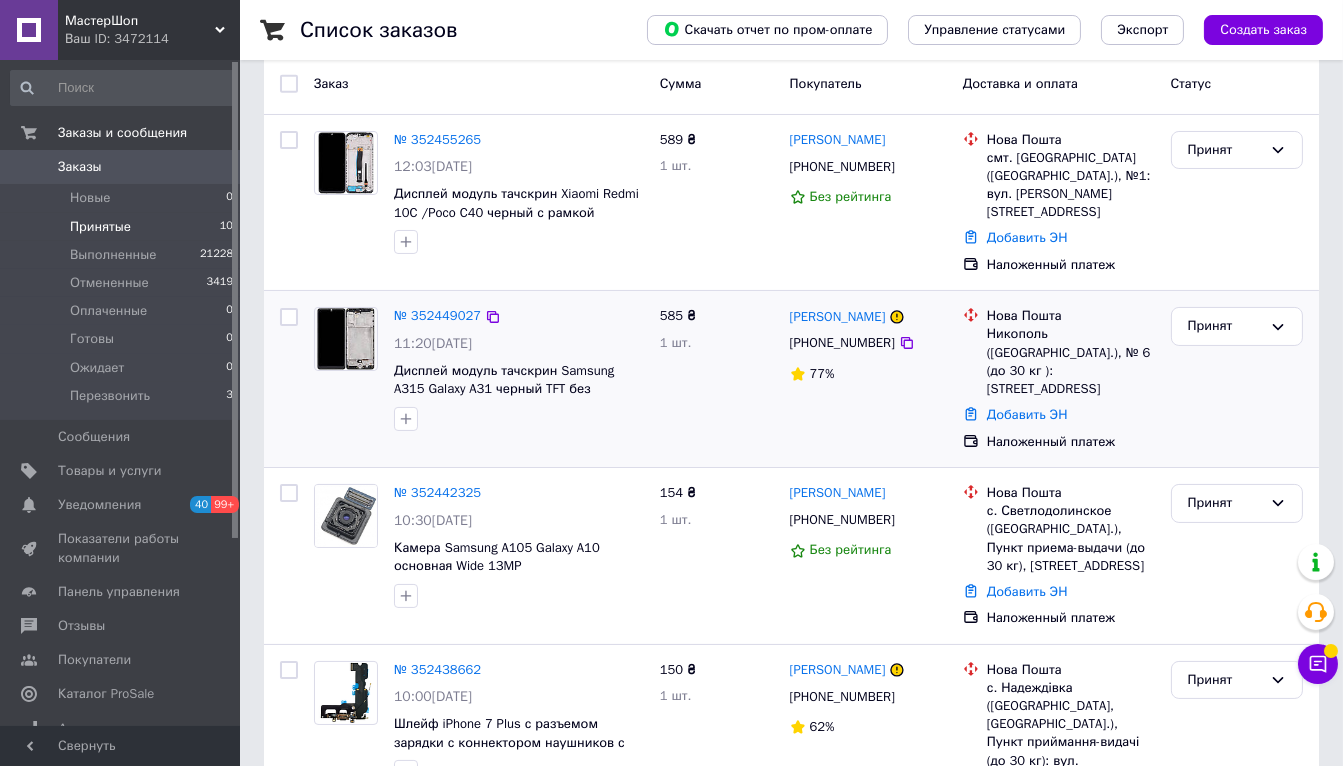 click on "№ 352449027 11:20, 13.07.2025 Дисплей модуль тачскрин Samsung A315 Galaxy A31 черный TFT без функции отпечатка пальца с рамкой" at bounding box center [479, 379] 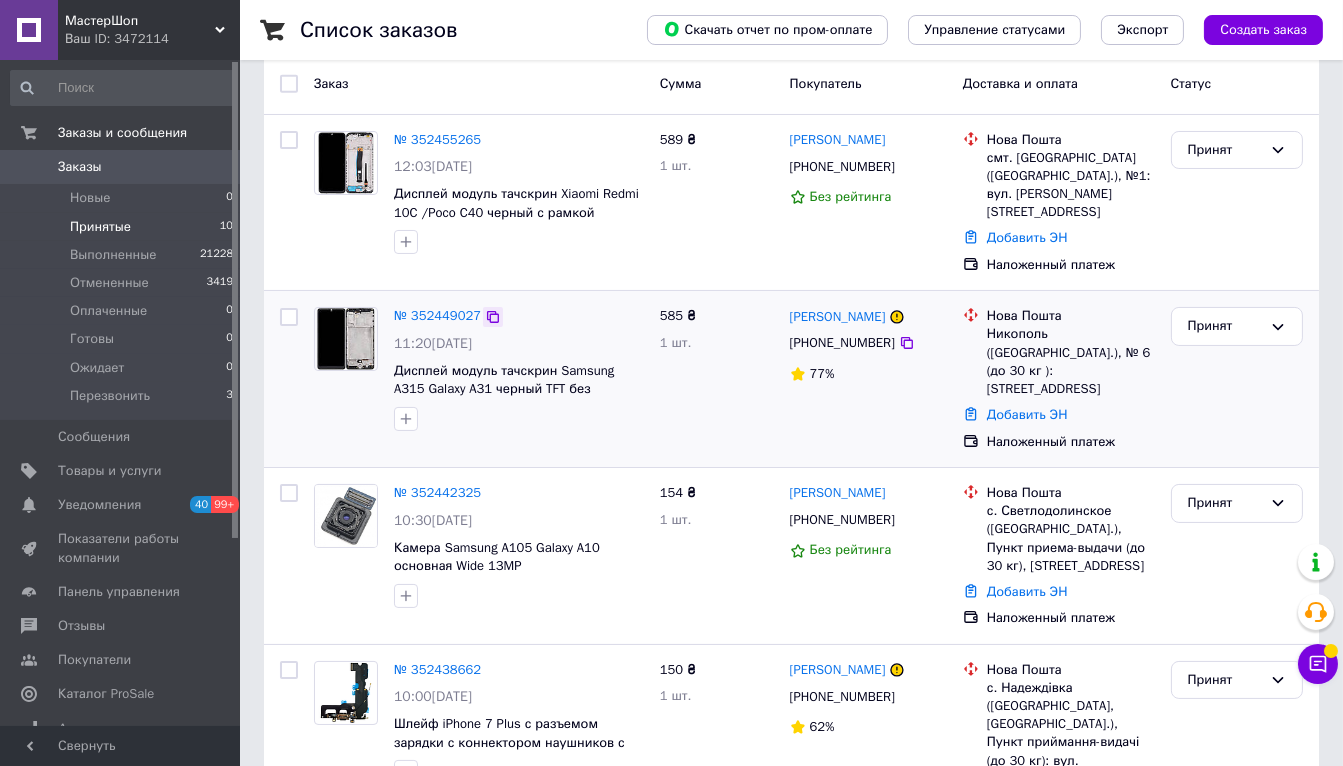 click 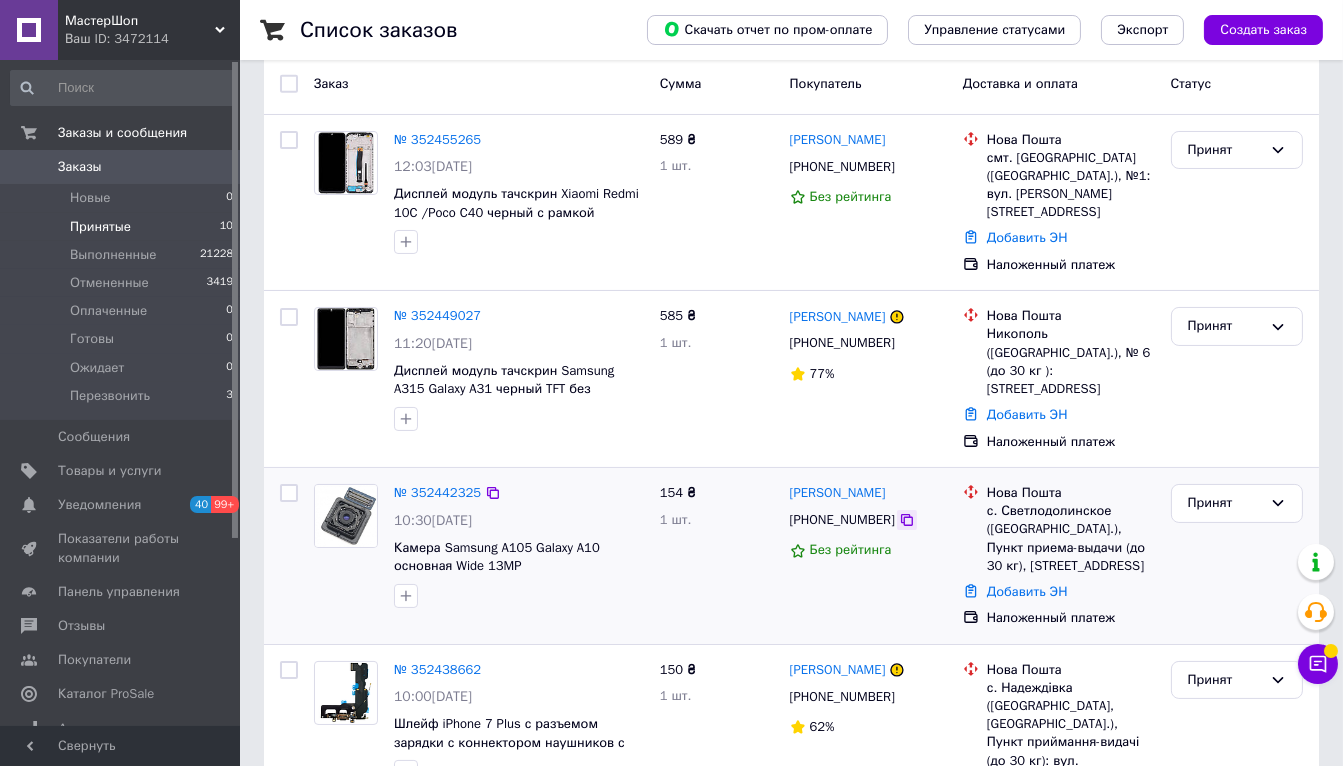 click 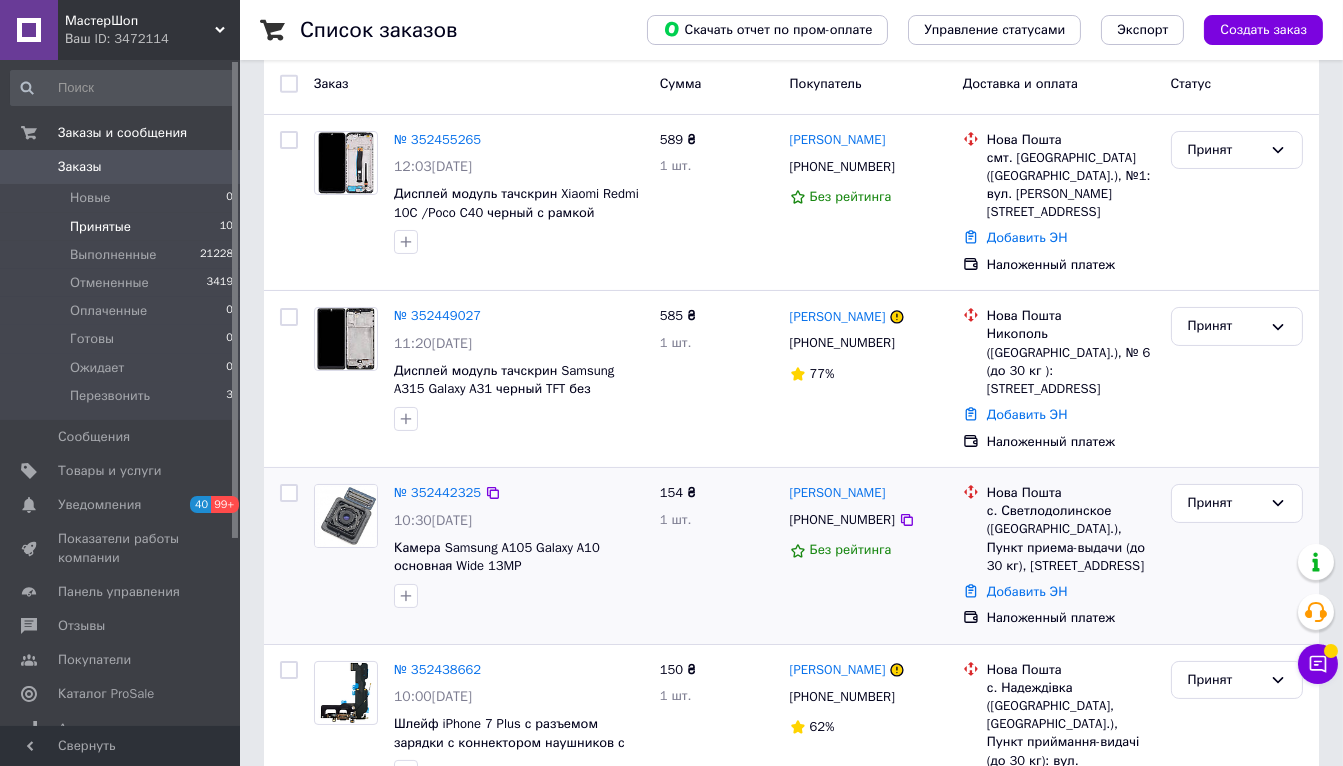 click on "№ 352442325 10:30, 13.07.2025 Камера Samsung A105 Galaxy A10 основная Wide 13MP" at bounding box center (479, 556) 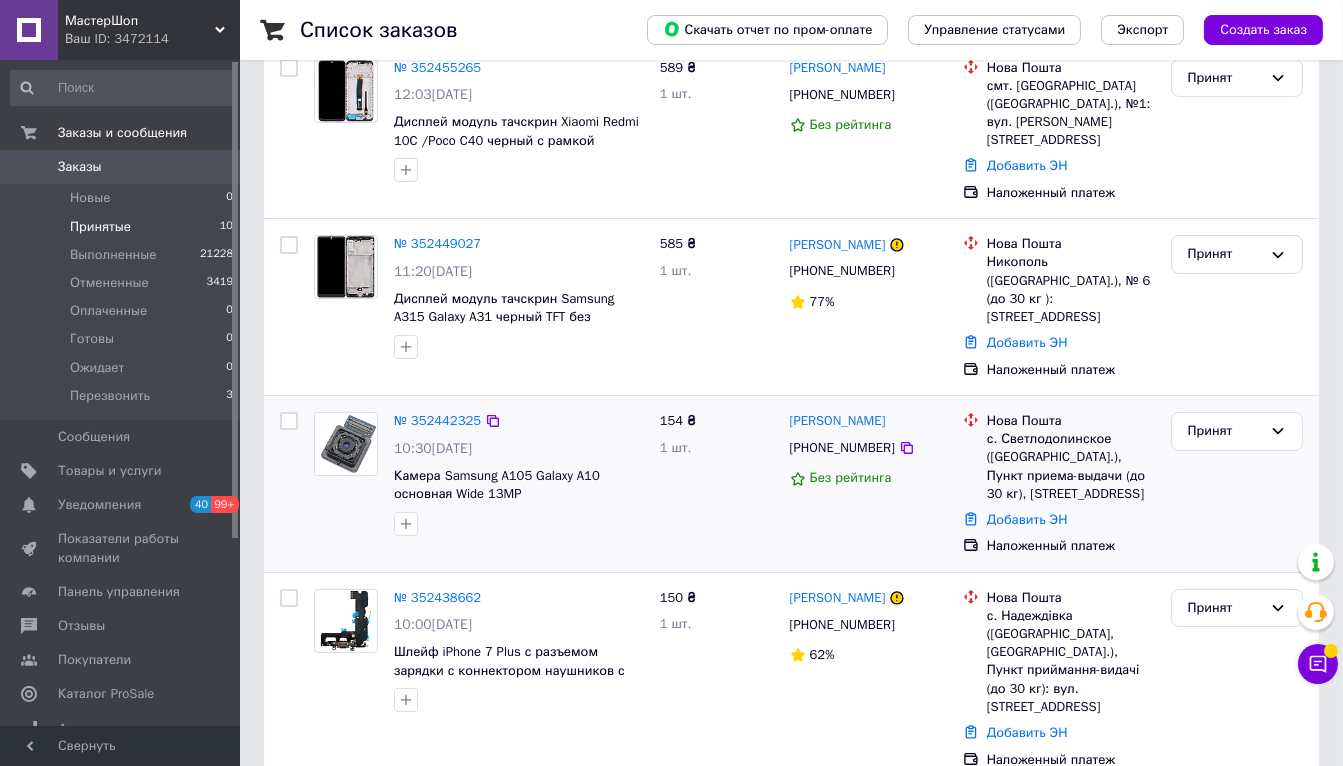 scroll, scrollTop: 444, scrollLeft: 0, axis: vertical 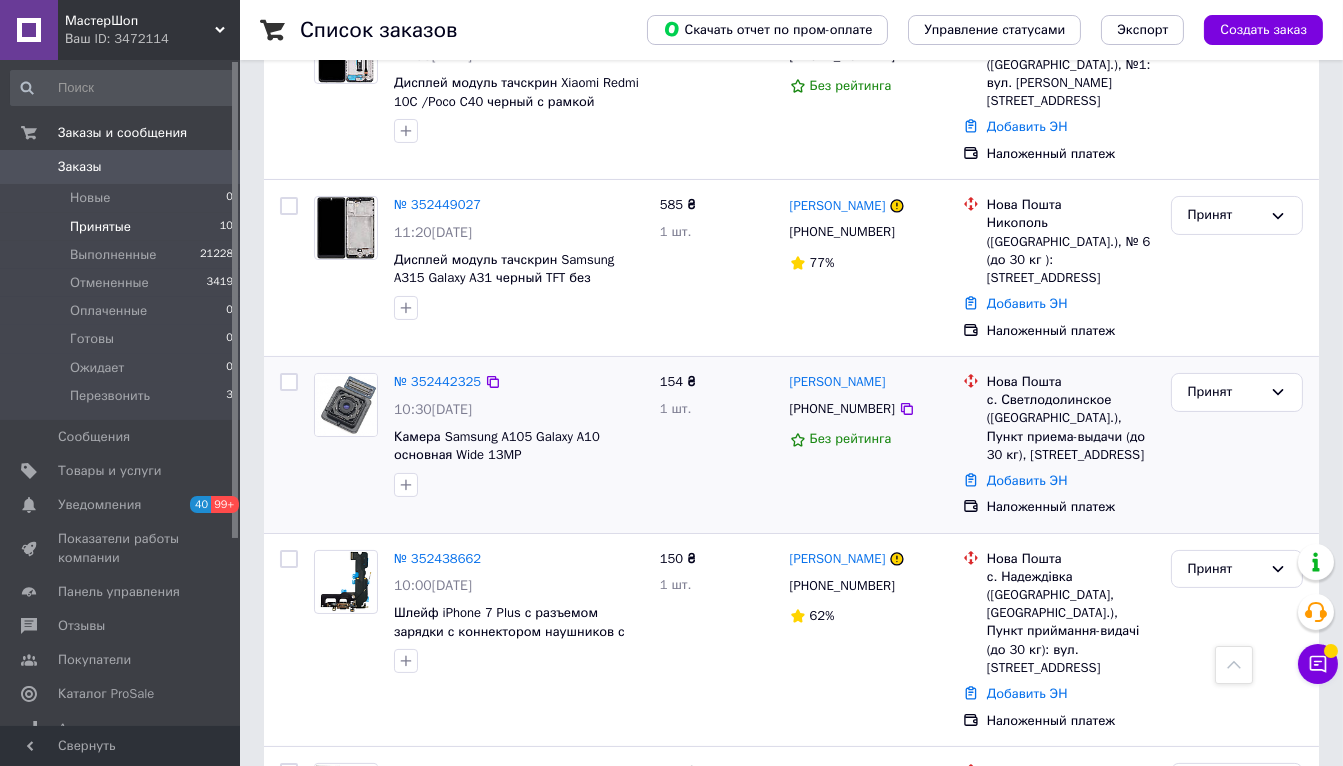 click on "№ 352442325 10:30, 13.07.2025 Камера Samsung A105 Galaxy A10 основная Wide 13MP" at bounding box center [519, 435] 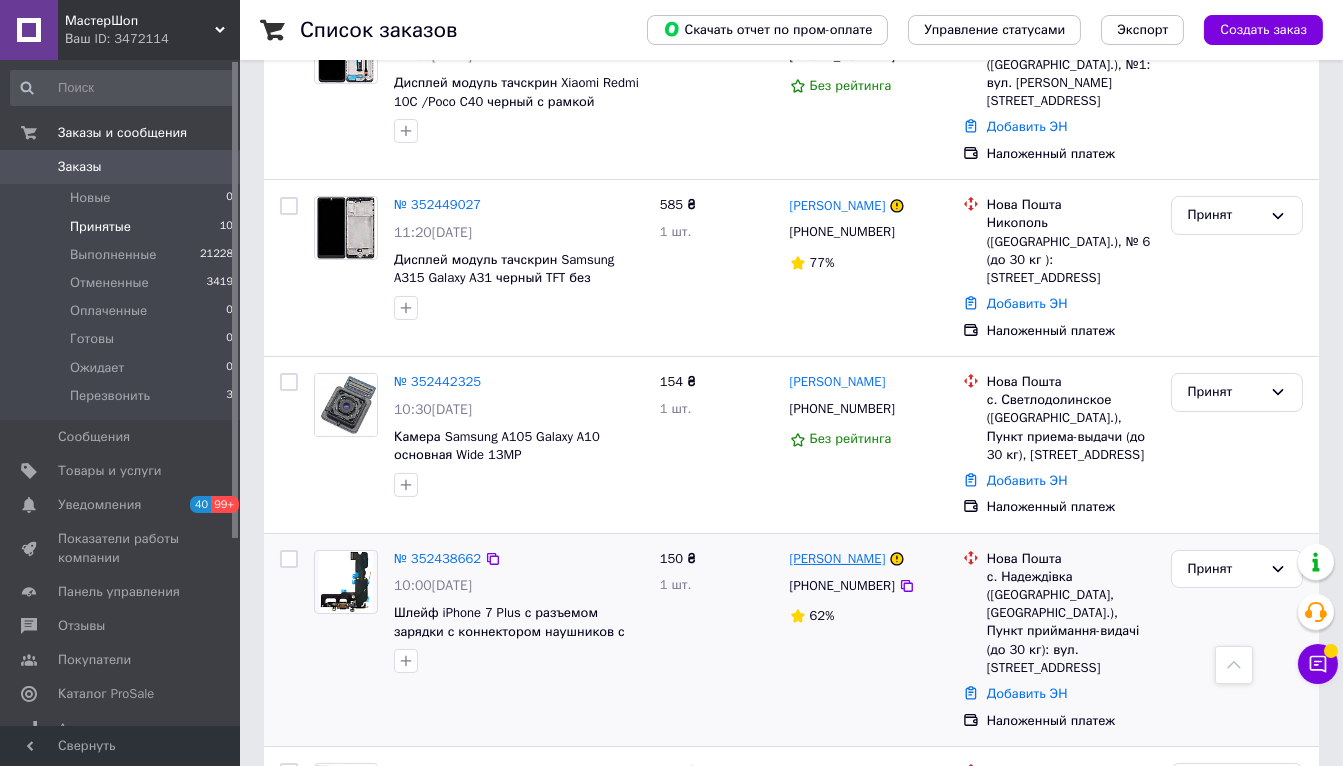 click on "[PERSON_NAME]" at bounding box center (838, 559) 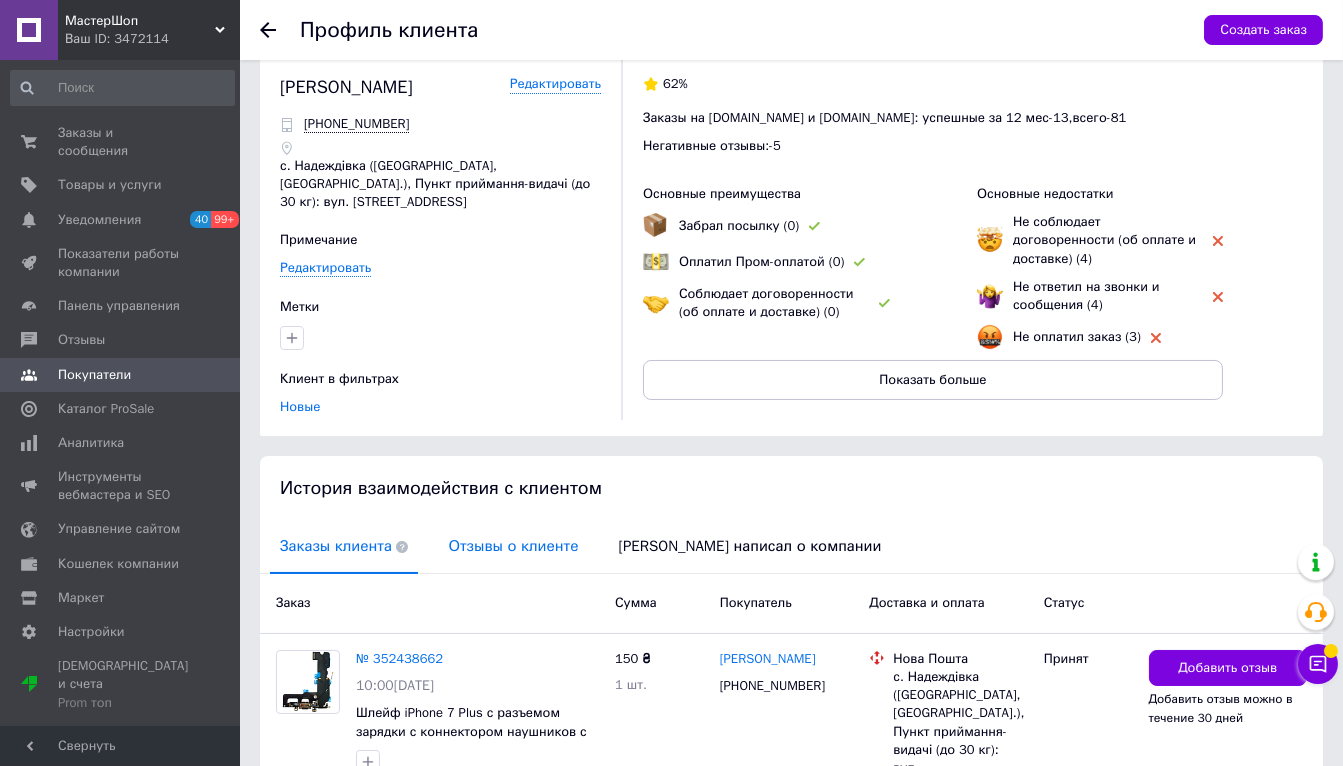 scroll, scrollTop: 0, scrollLeft: 0, axis: both 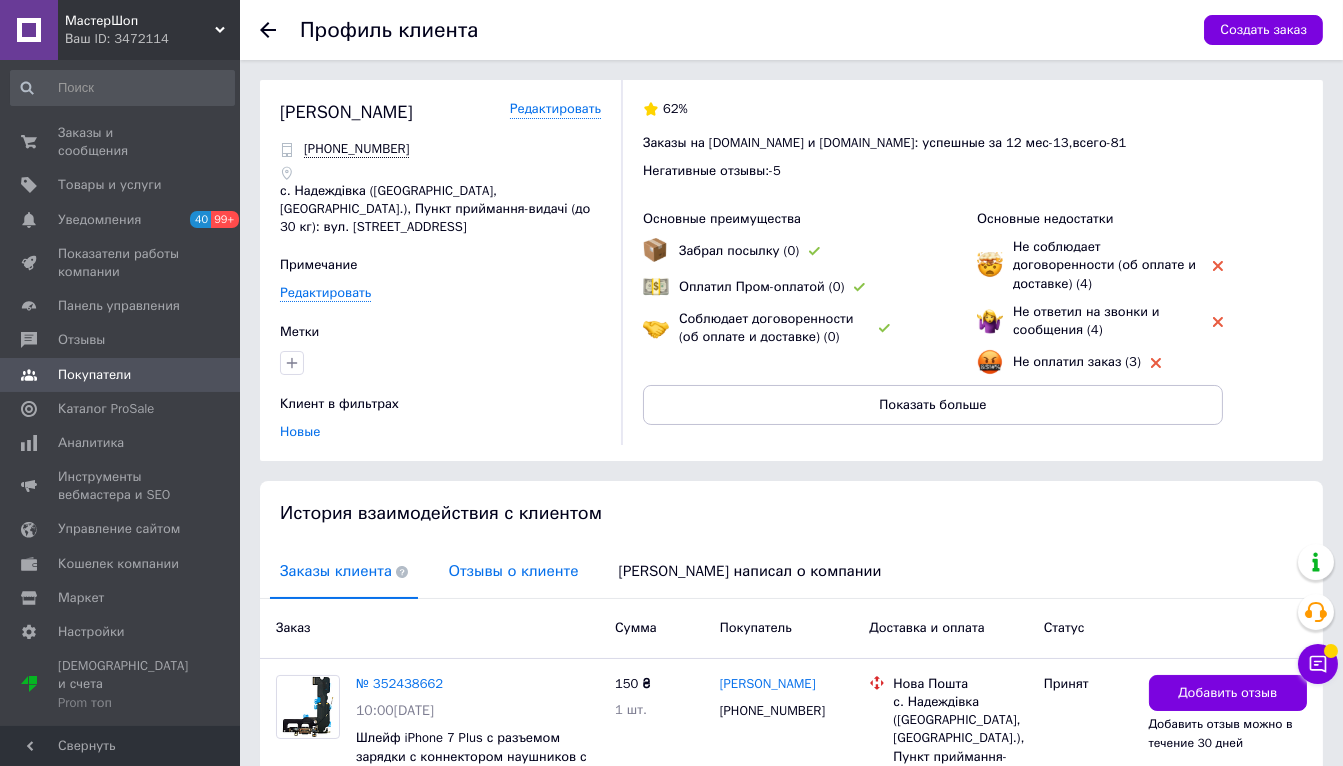 click on "Отзывы о клиенте" at bounding box center [513, 571] 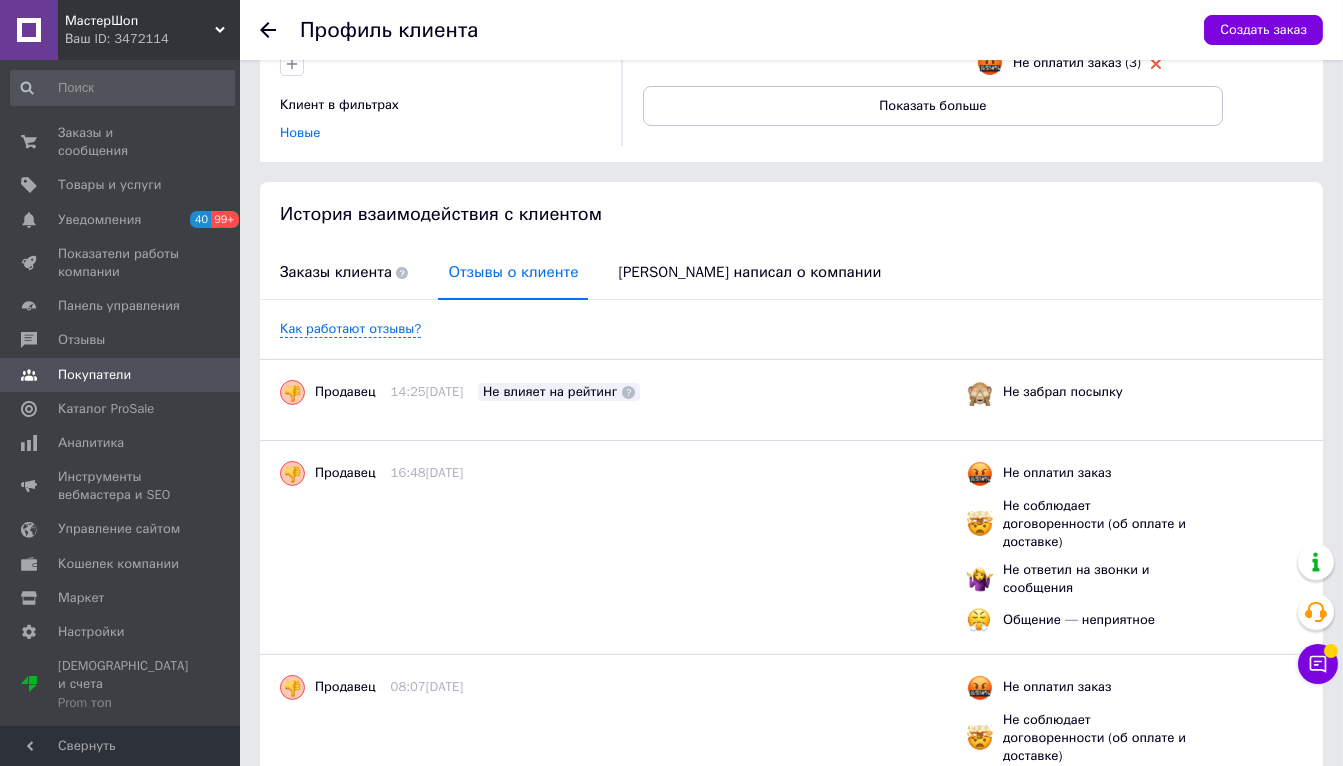 scroll, scrollTop: 333, scrollLeft: 0, axis: vertical 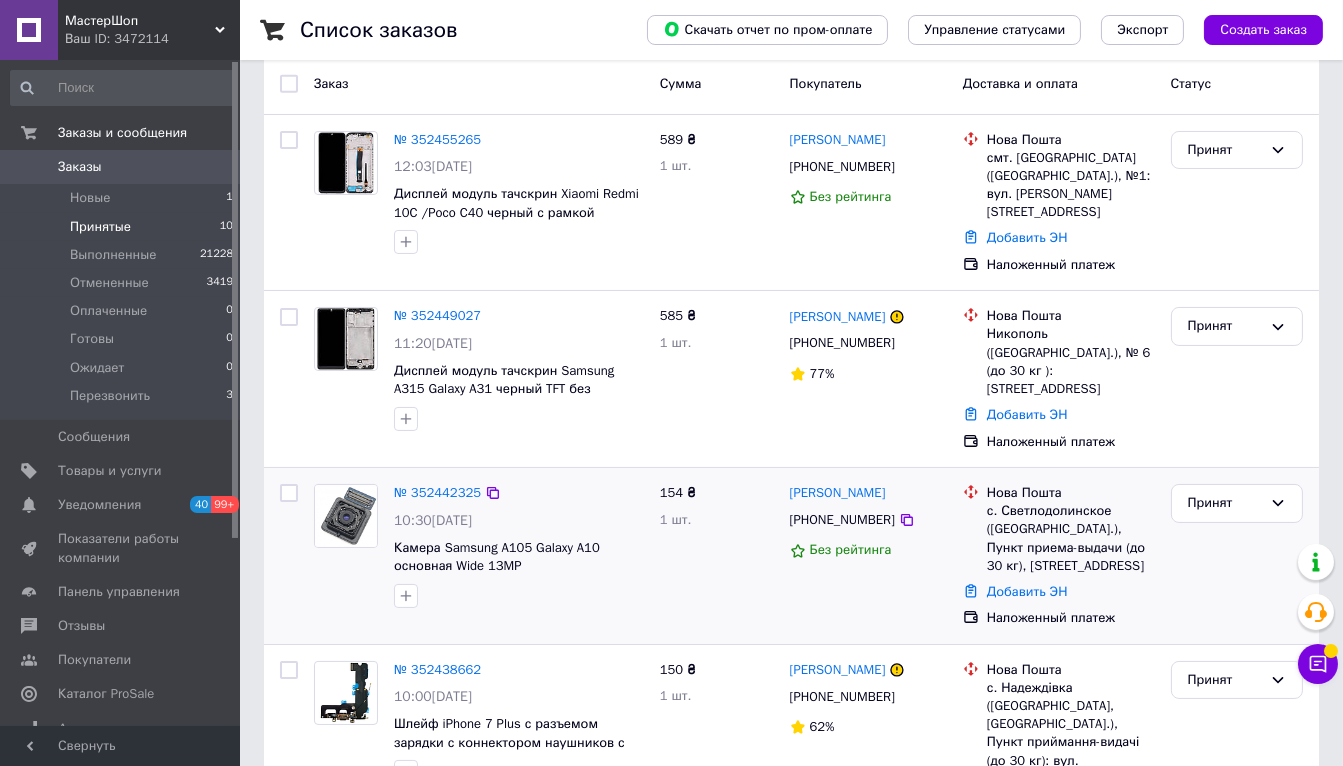 click at bounding box center (519, 596) 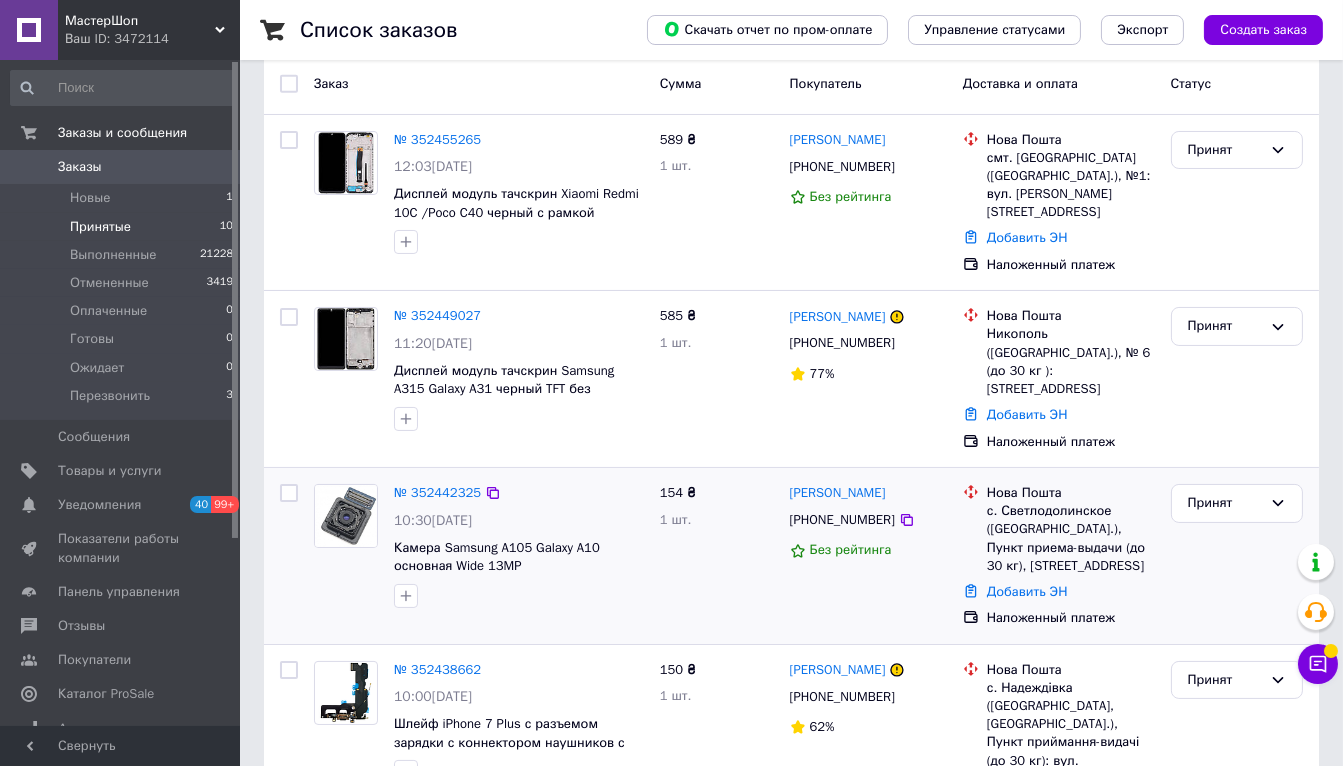 click on "№ 352442325 10:30, 13.07.2025 Камера Samsung A105 Galaxy A10 основная Wide 13MP" at bounding box center (479, 556) 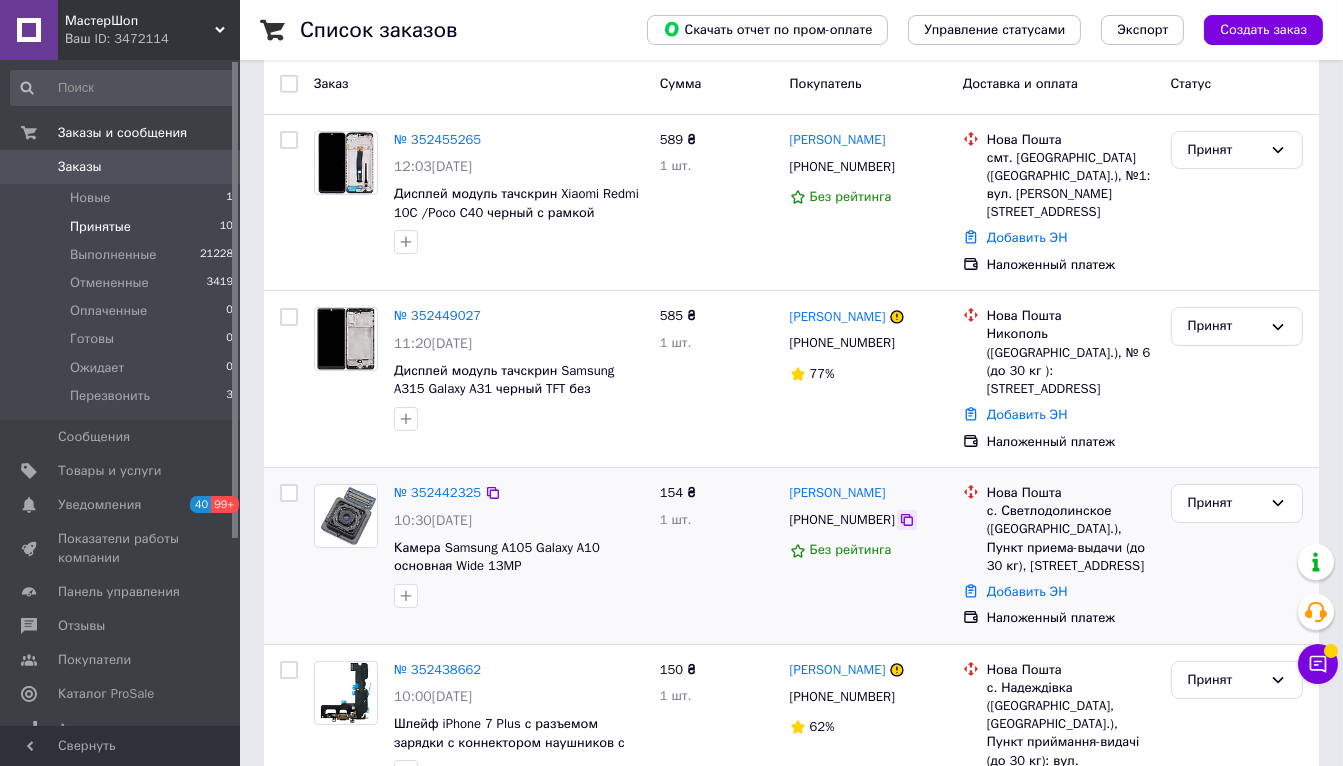 click 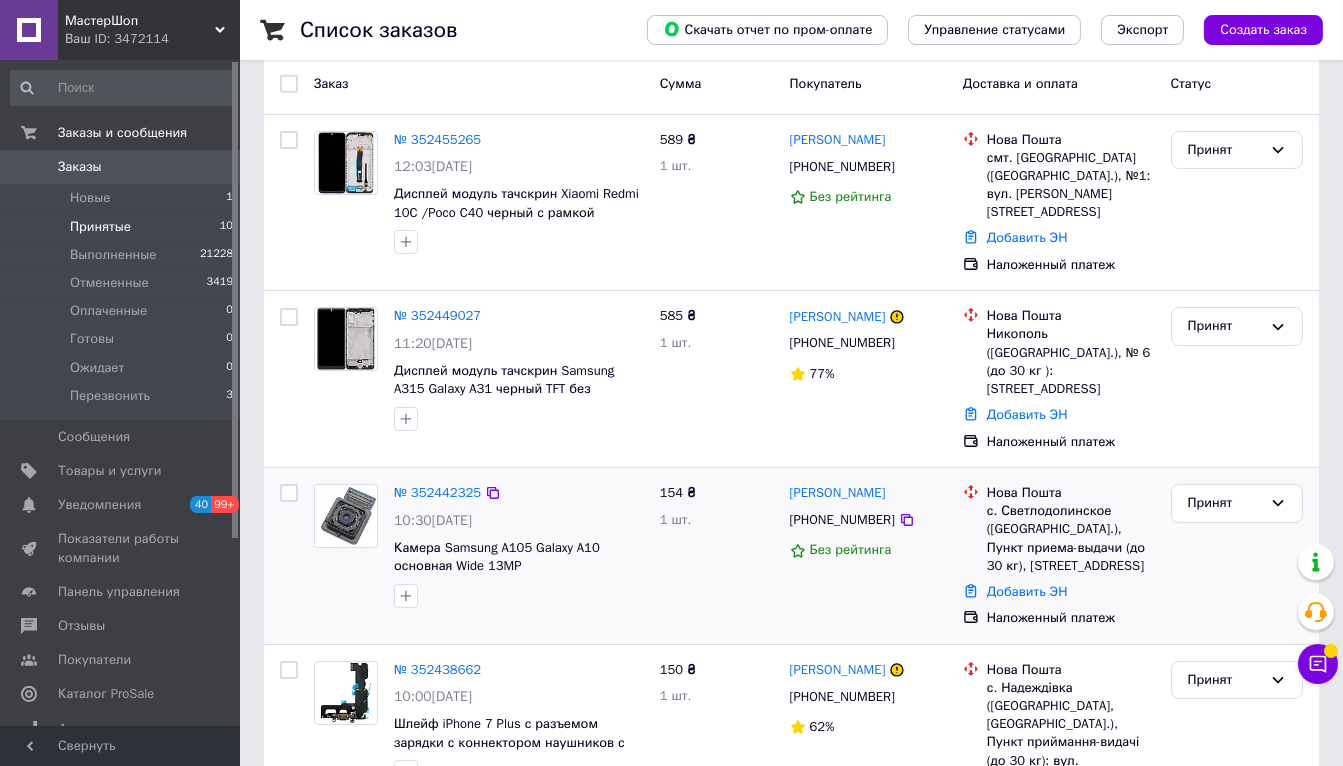 click at bounding box center [519, 596] 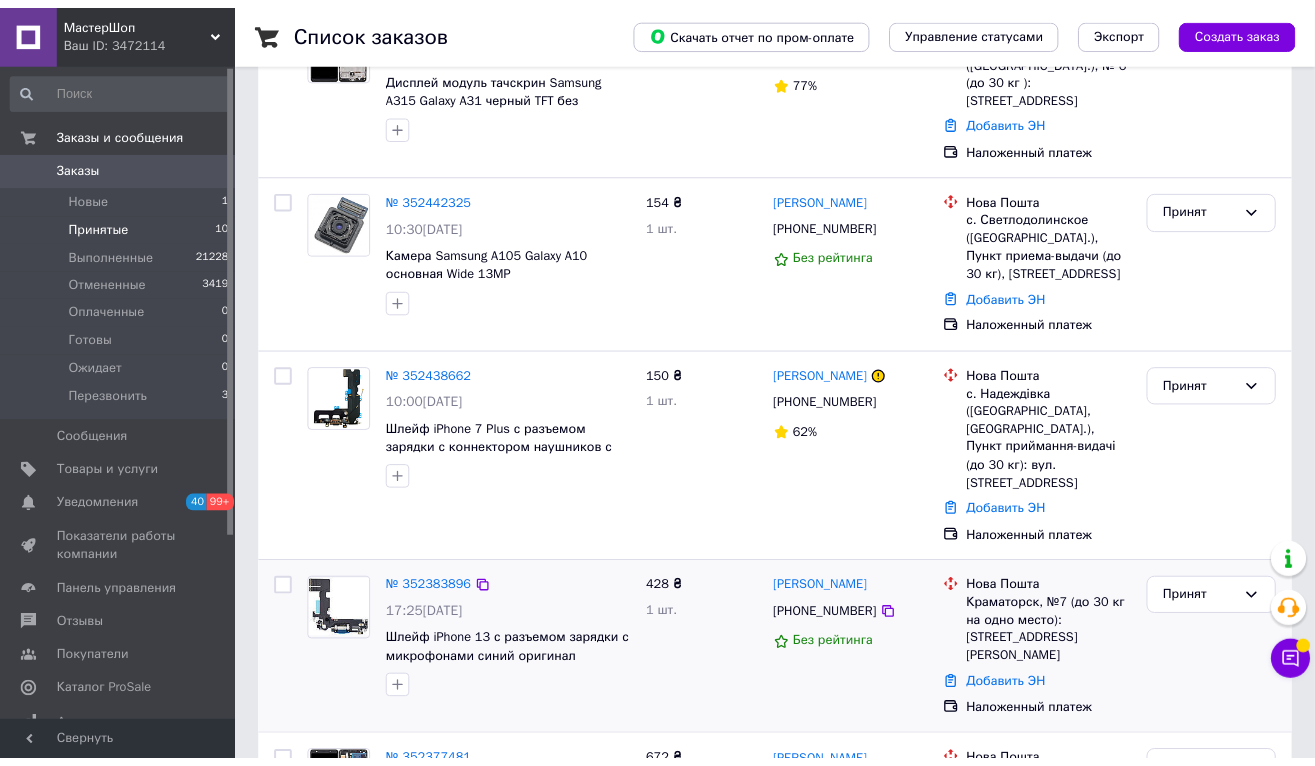 scroll, scrollTop: 666, scrollLeft: 0, axis: vertical 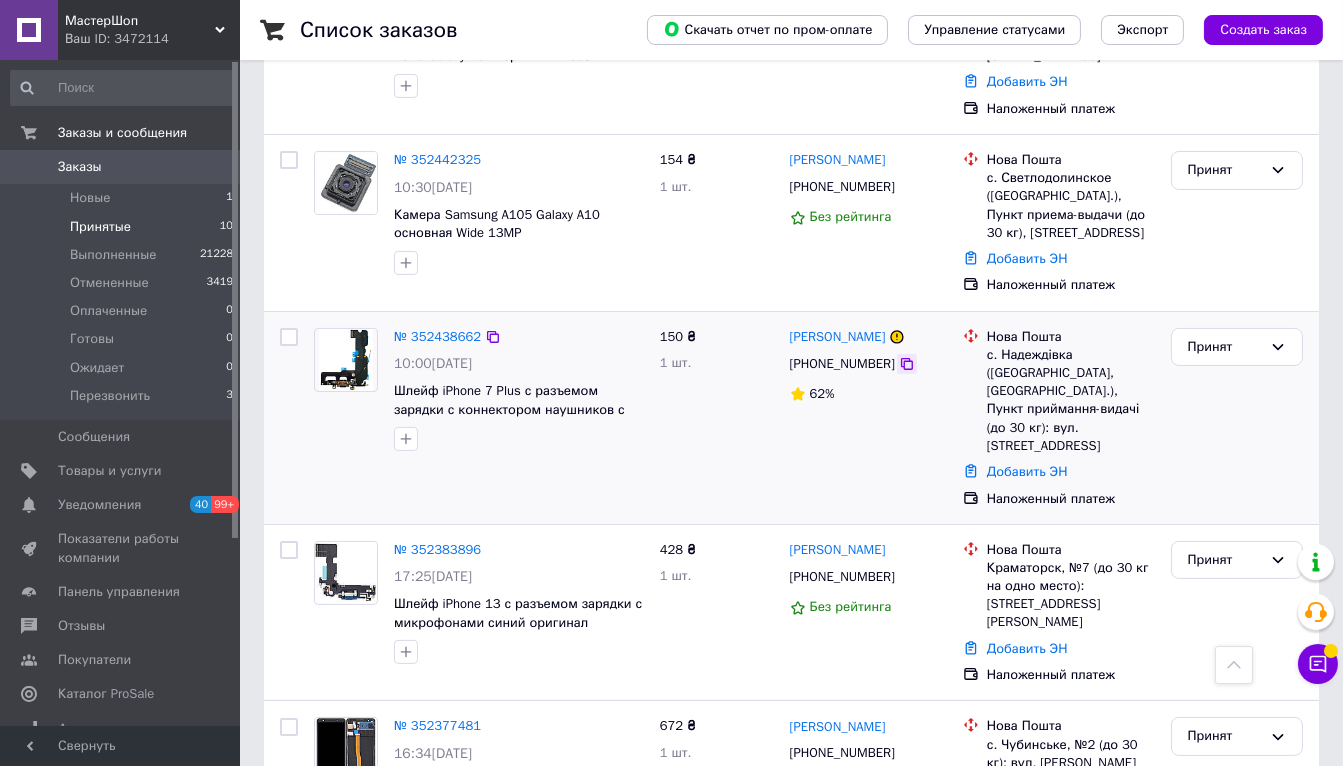 click 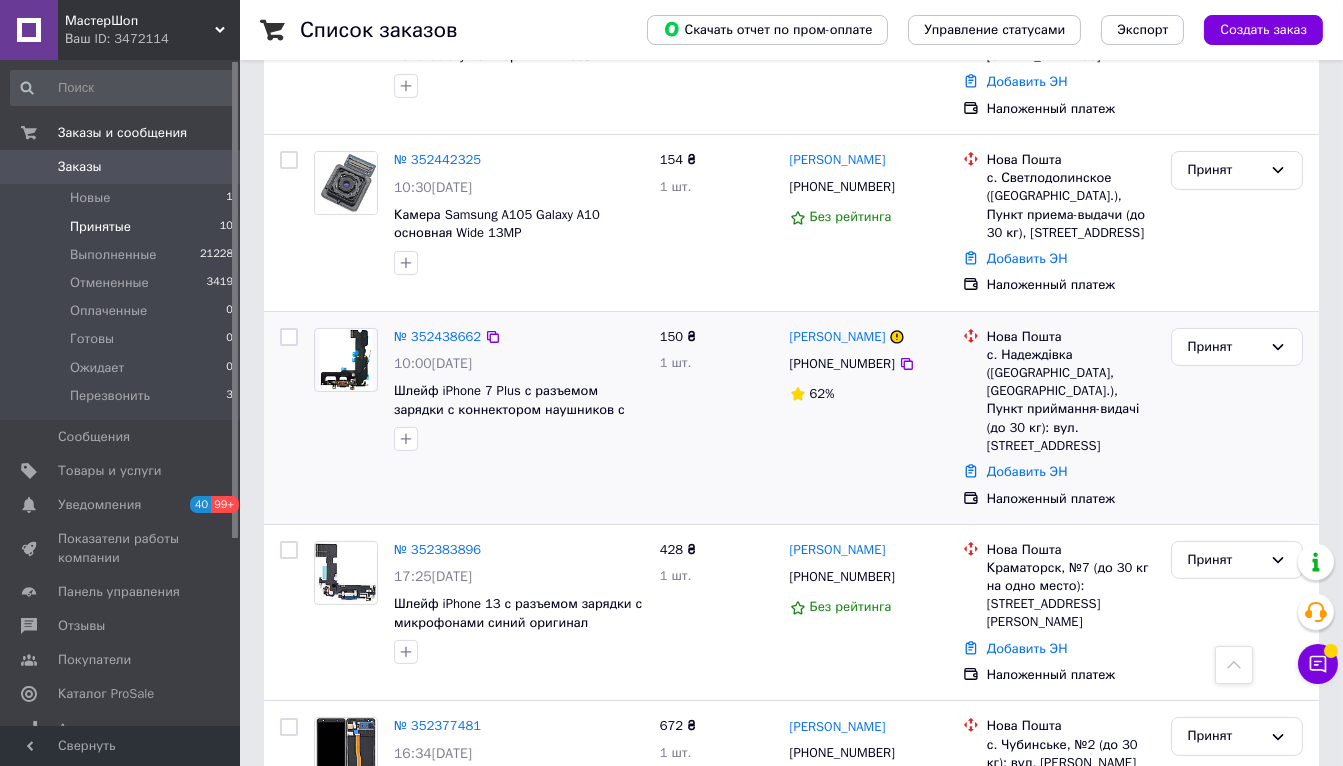 click on "№ 352438662 10:00, 13.07.2025 Шлейф iPhone 7 Plus с разъемом зарядки с коннектором наушников с микрофоном черный" at bounding box center (479, 418) 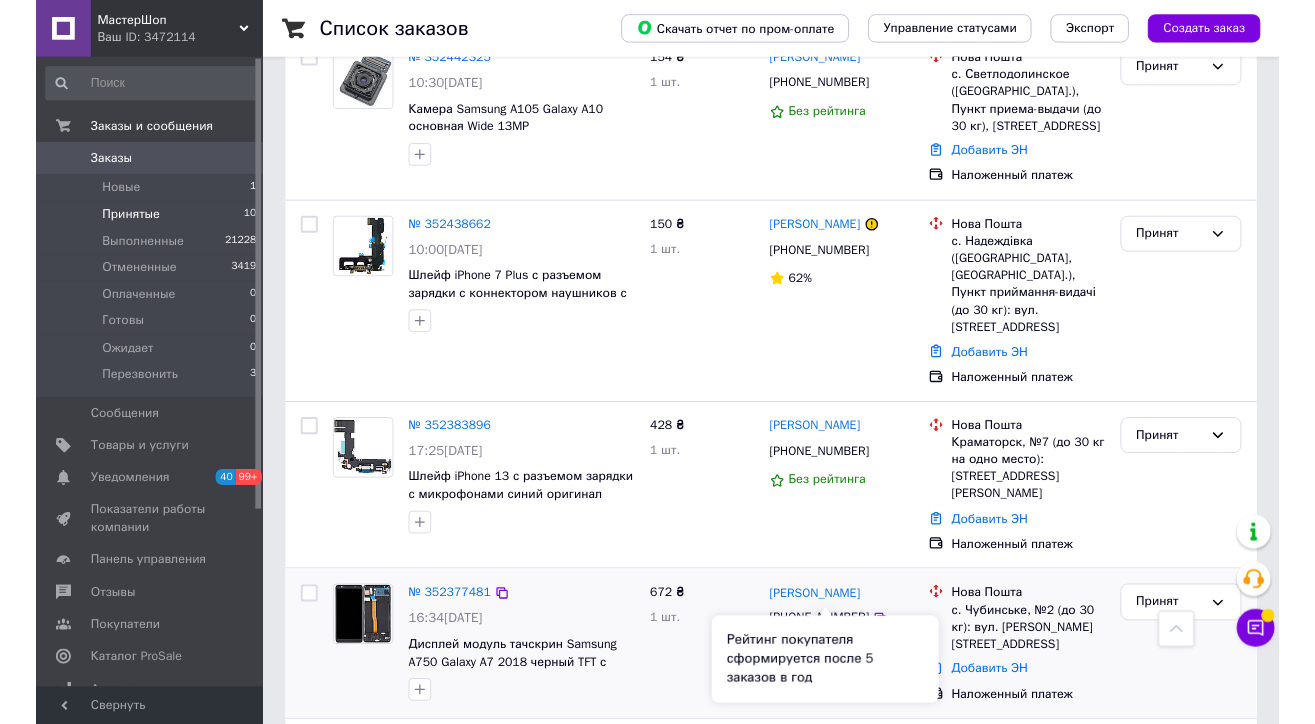 scroll, scrollTop: 888, scrollLeft: 0, axis: vertical 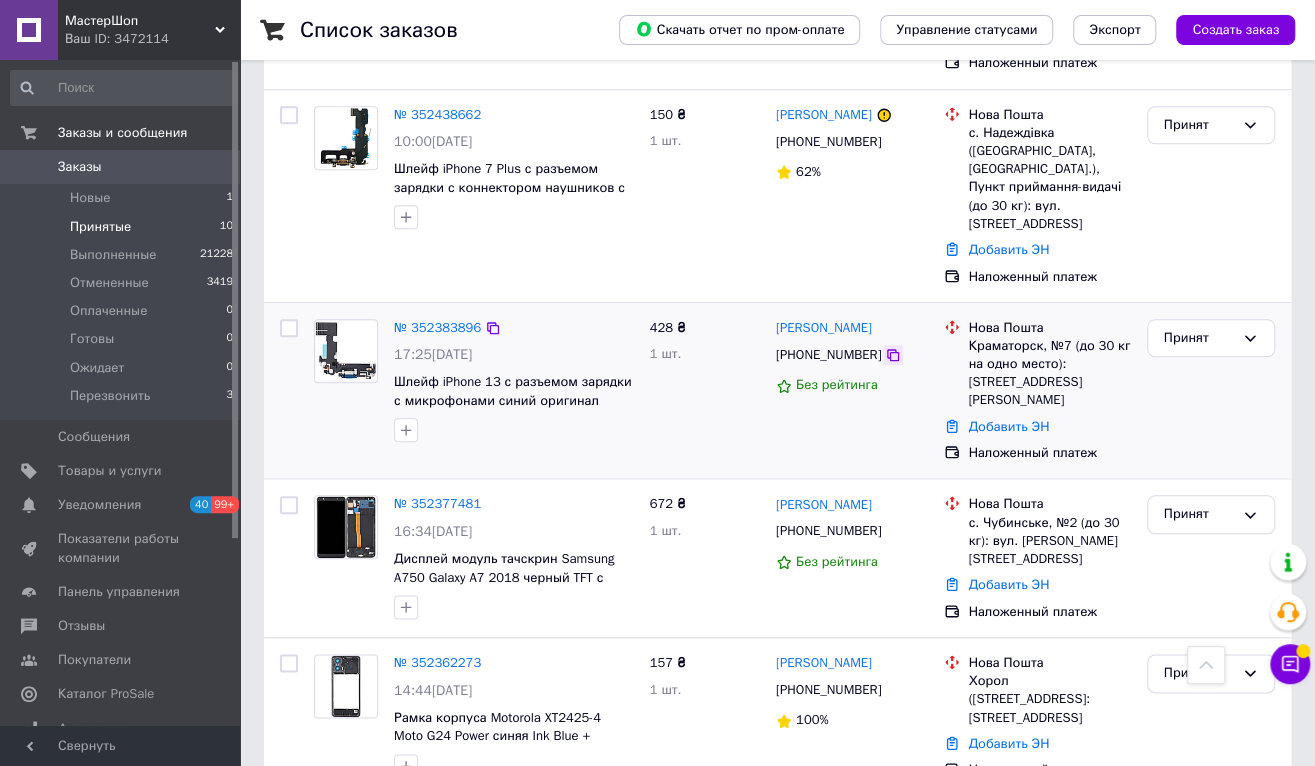 click 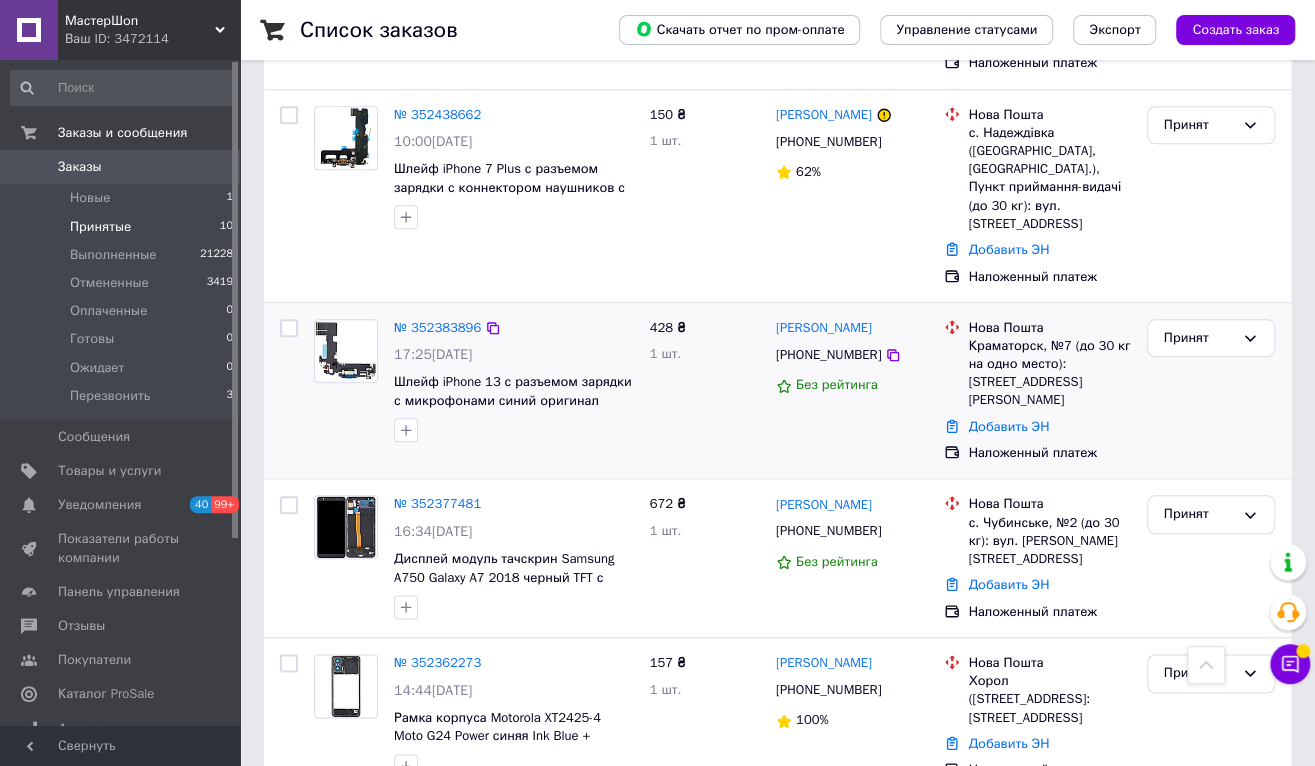 click at bounding box center [514, 430] 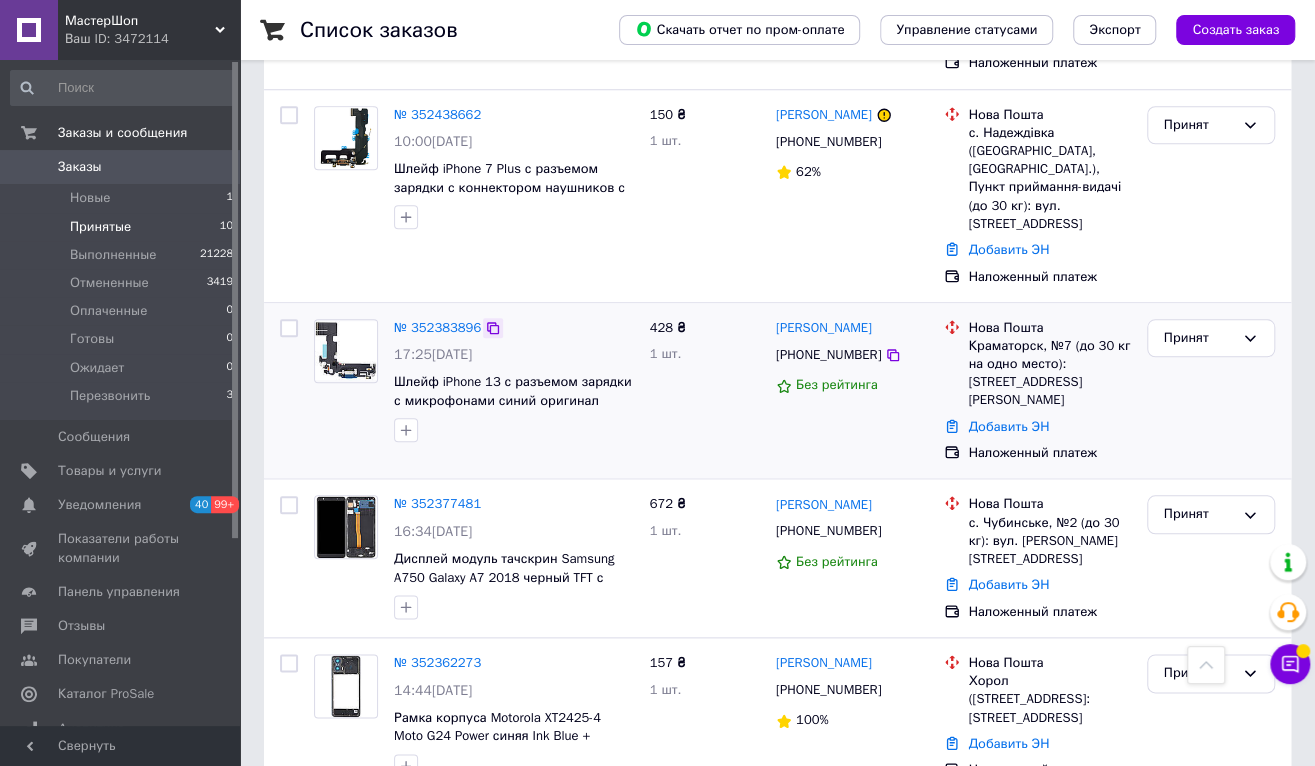 click 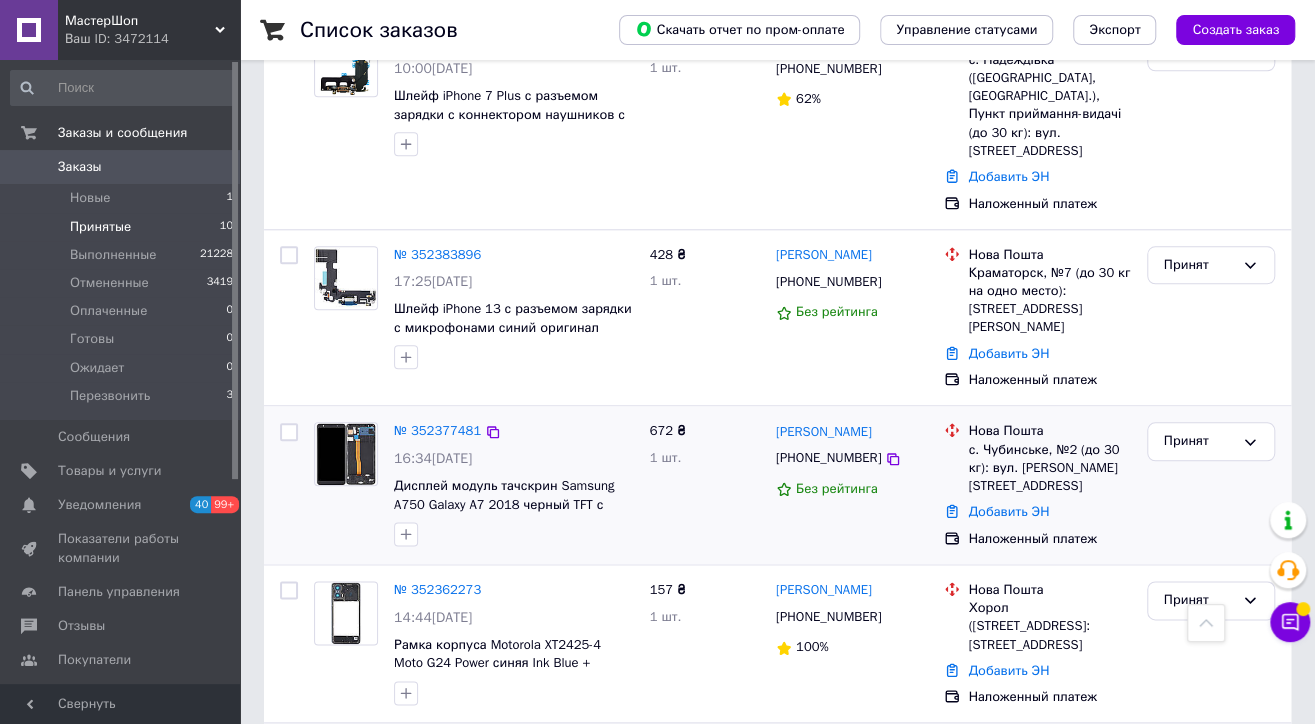 scroll, scrollTop: 1000, scrollLeft: 0, axis: vertical 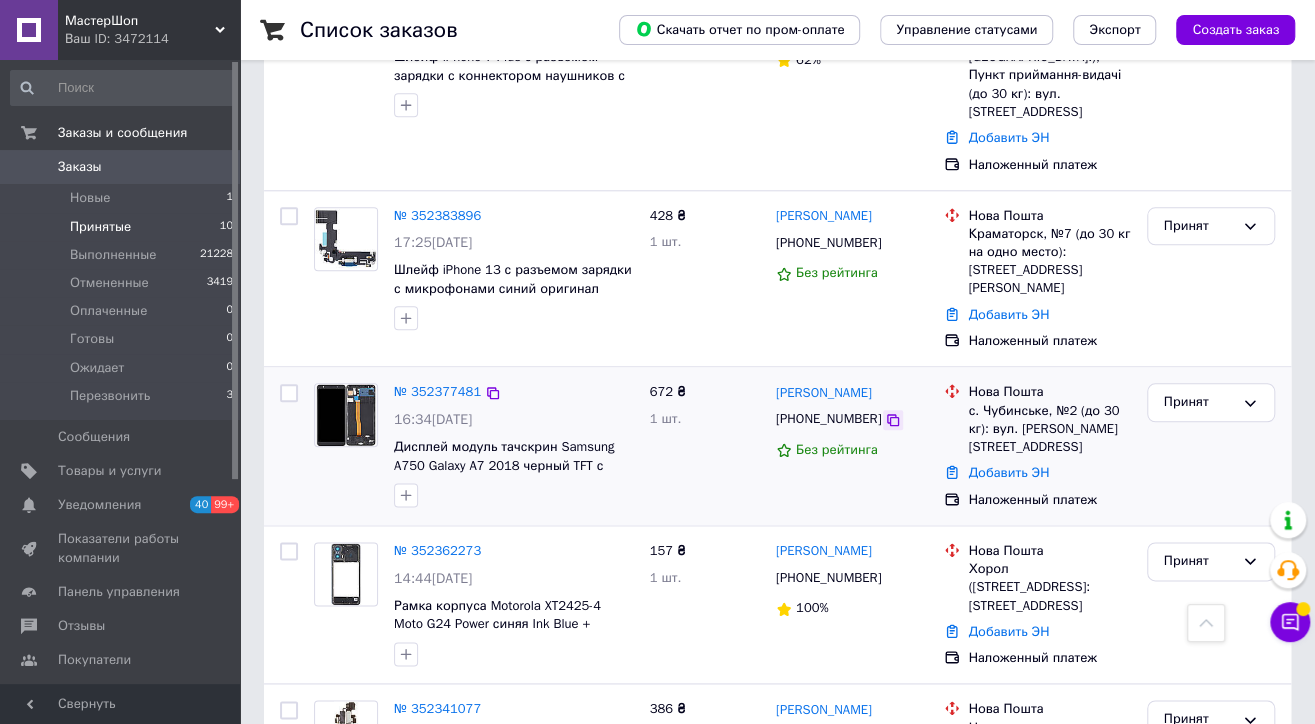 click 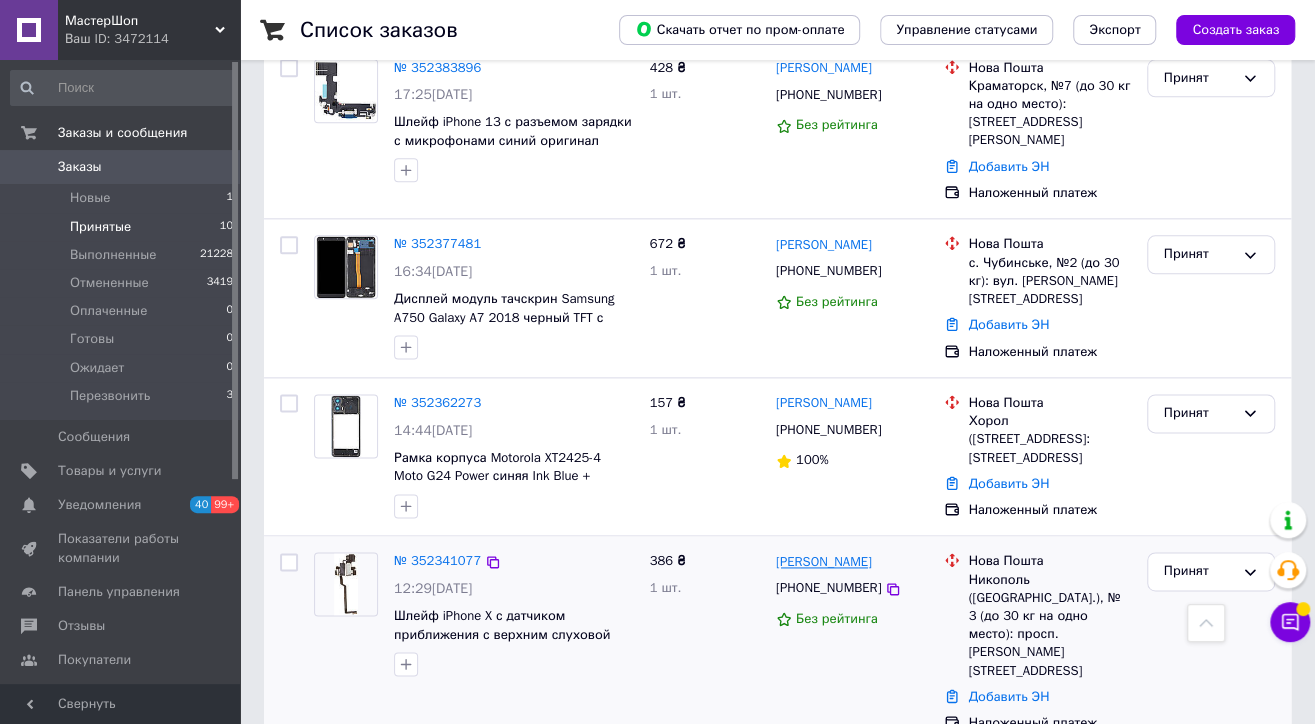 scroll, scrollTop: 1111, scrollLeft: 0, axis: vertical 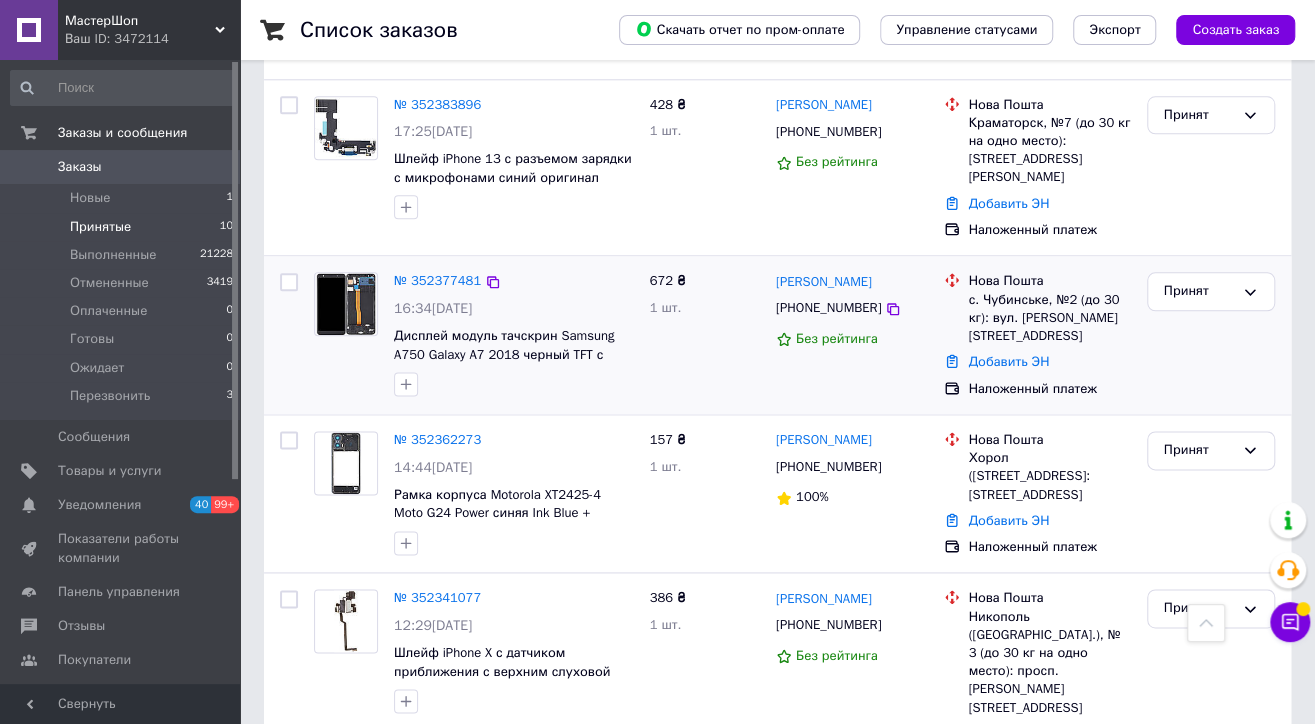 click at bounding box center (514, 384) 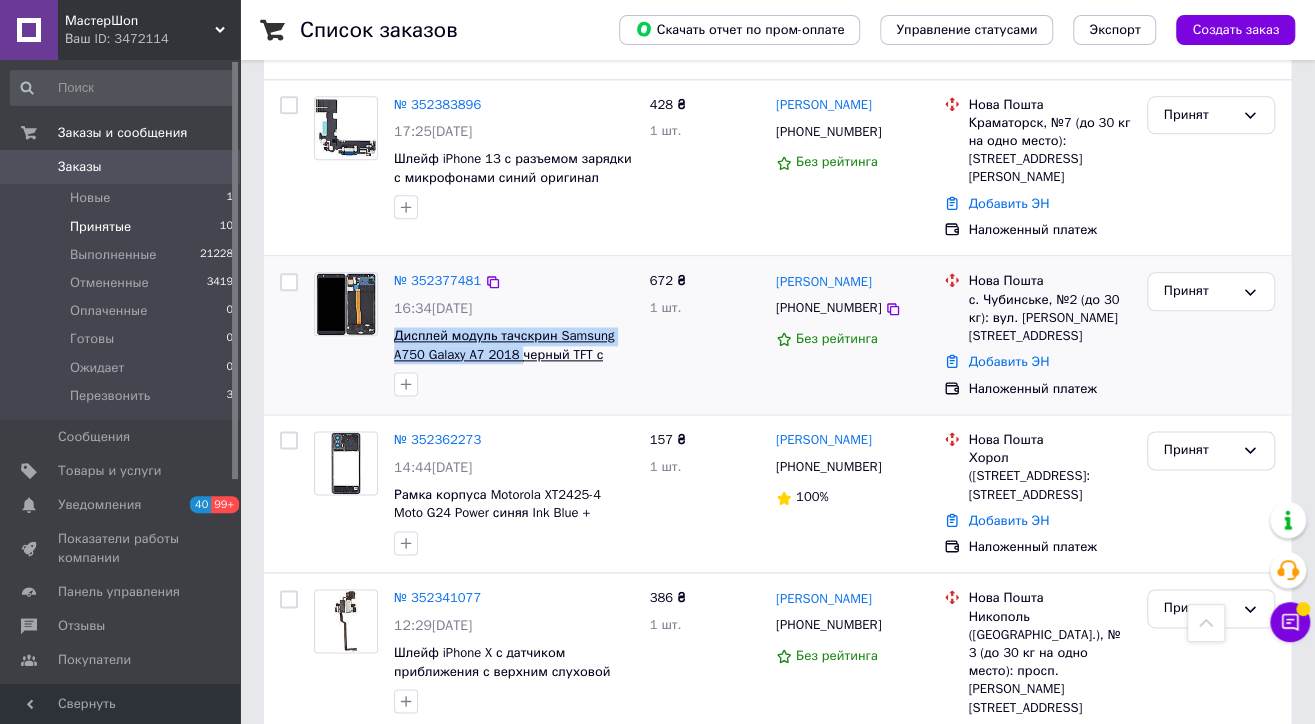 drag, startPoint x: 386, startPoint y: 279, endPoint x: 518, endPoint y: 306, distance: 134.73306 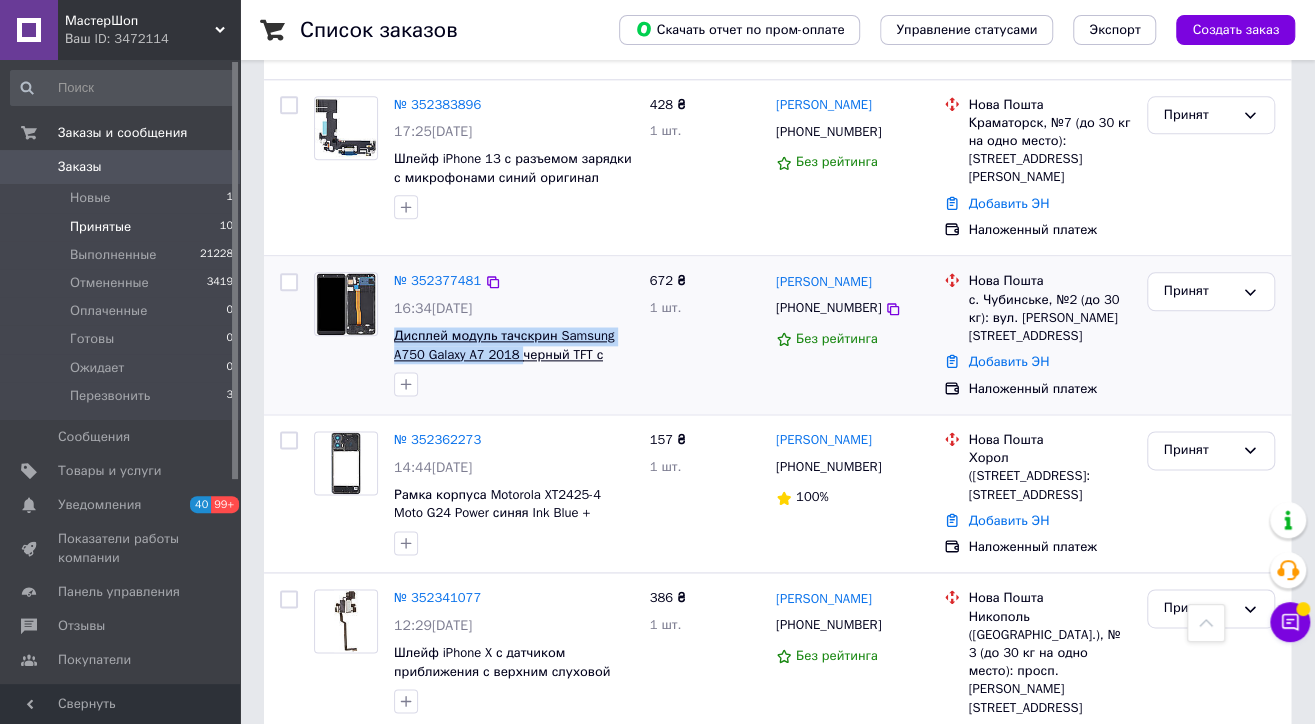 click on "№ 352377481 16:34, 12.07.2025 Дисплей модуль тачскрин Samsung A750 Galaxy A7 2018 черный TFT с рамкой" at bounding box center [514, 334] 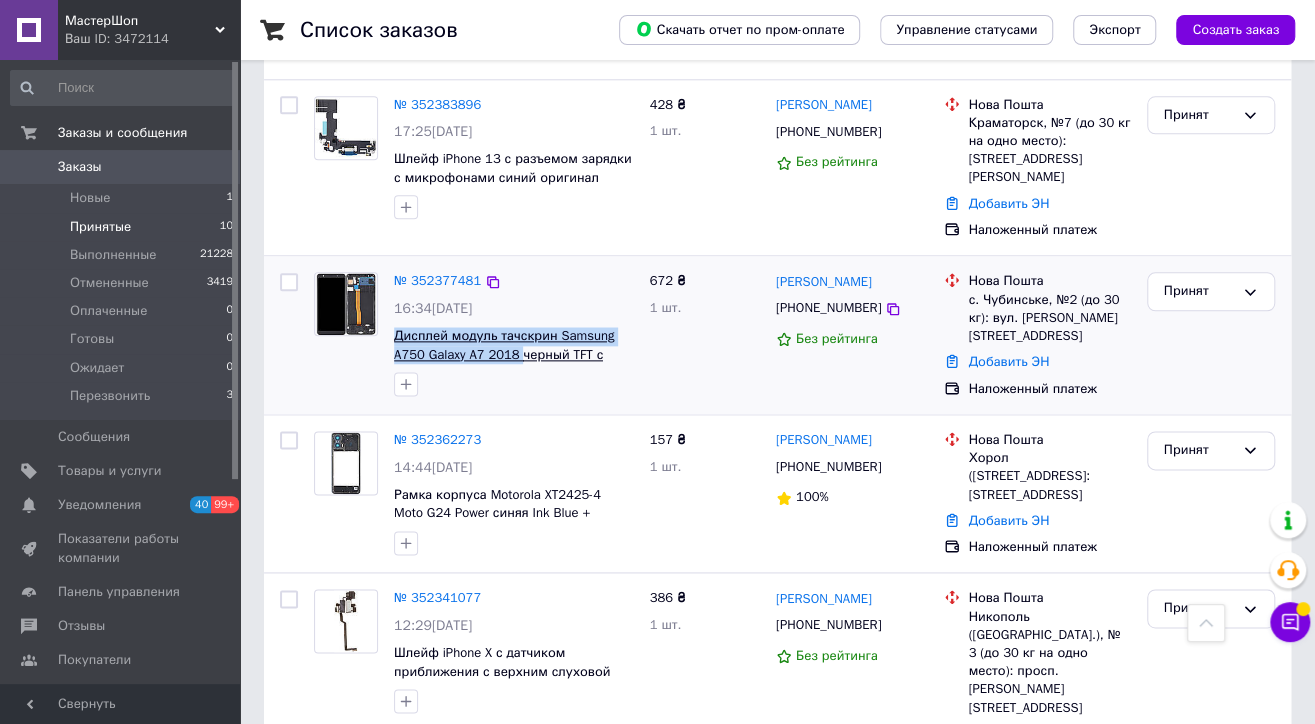 copy on "Дисплей модуль тачскрин Samsung A750 Galaxy A7 2018" 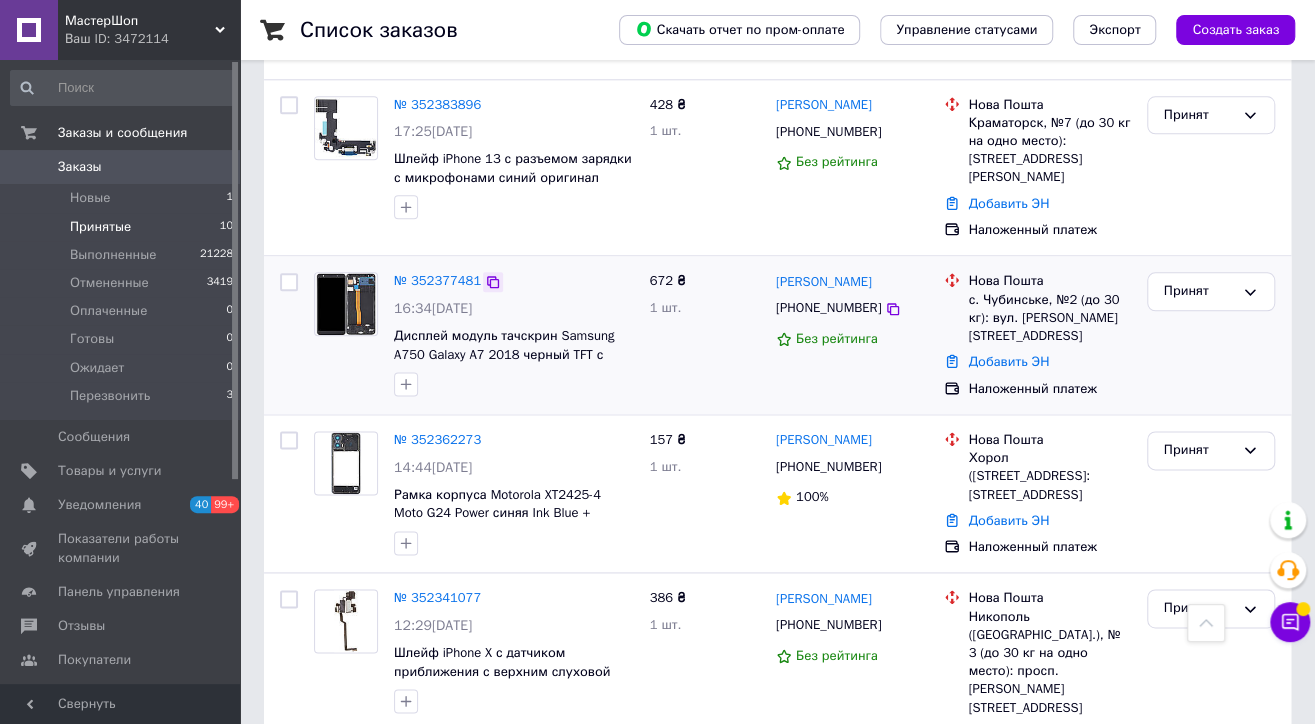 click 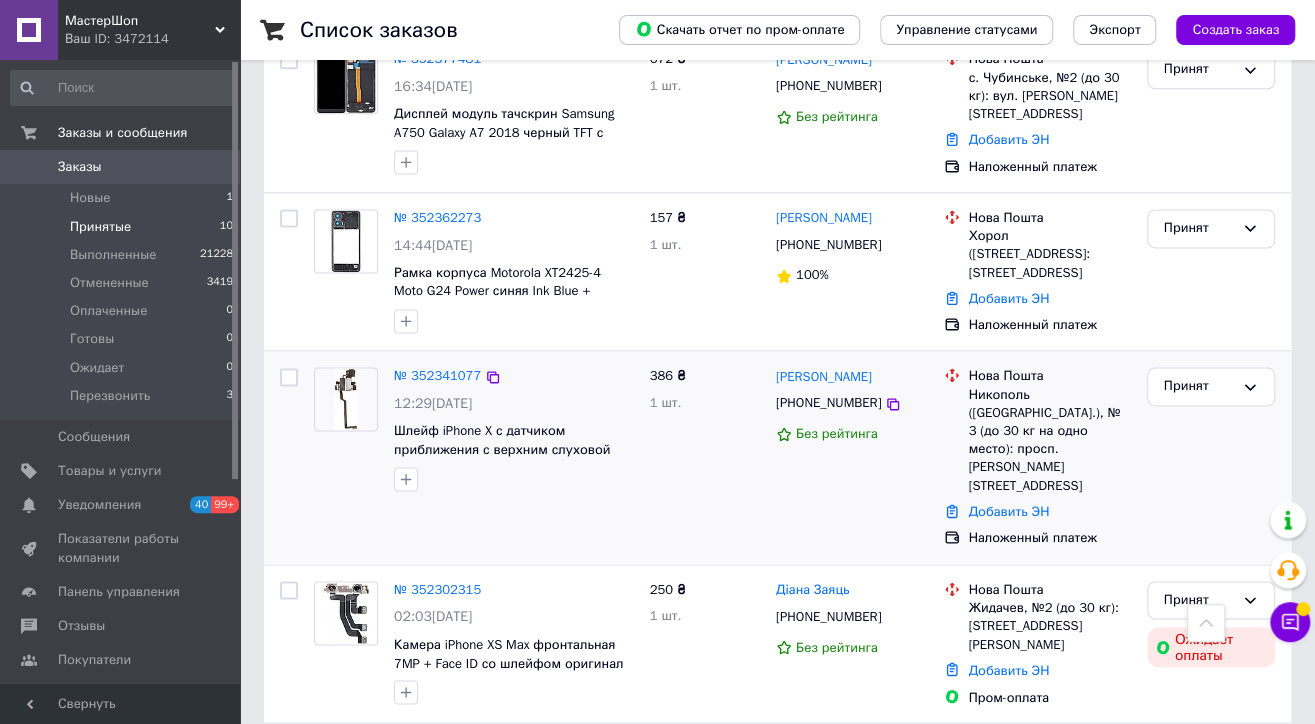 scroll, scrollTop: 1222, scrollLeft: 0, axis: vertical 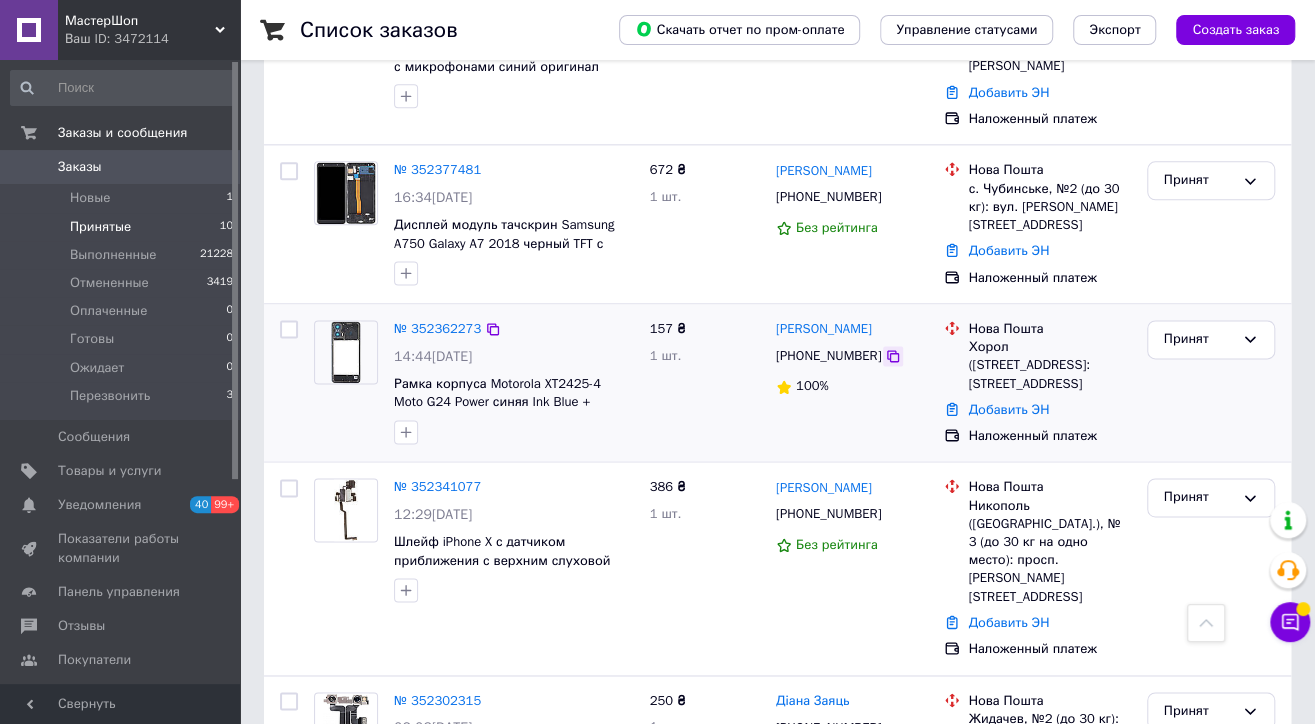 click 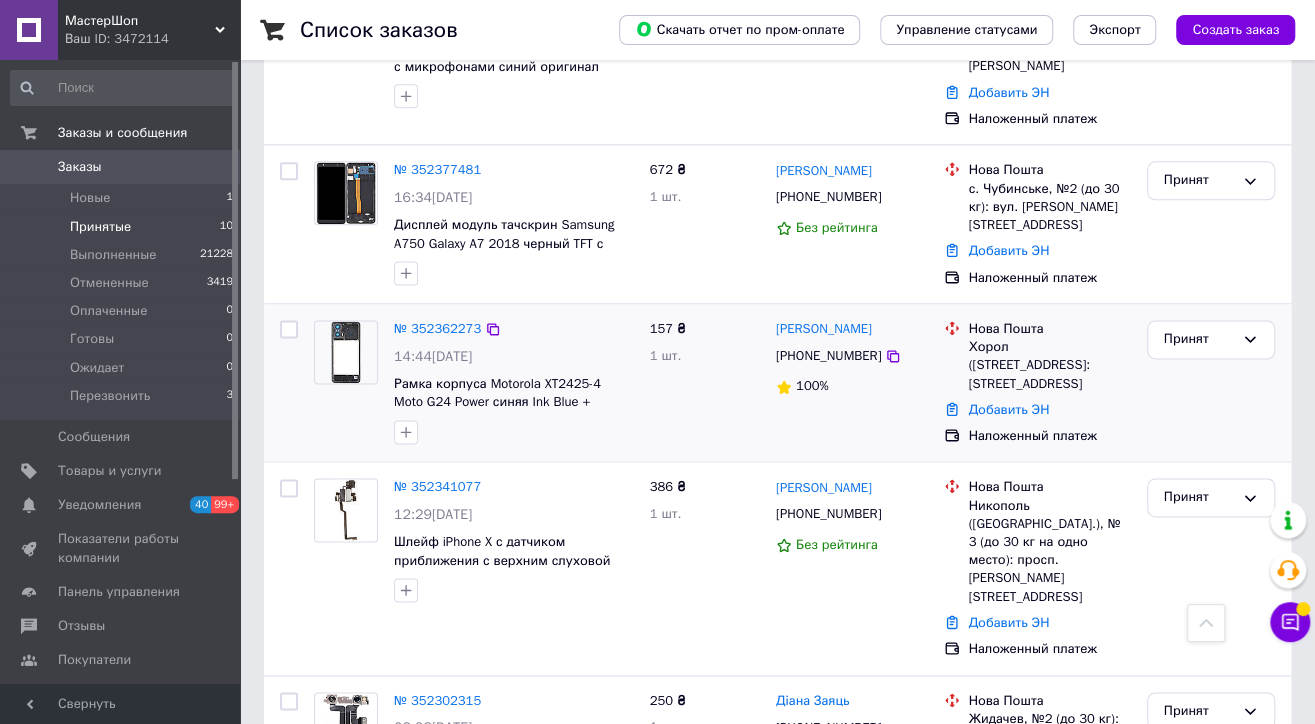 click on "№ 352362273 14:44, 12.07.2025 Рамка корпуса Motorola XT2425-4 Moto G24 Power синяя Ink Blue + стекло камеры" at bounding box center [474, 383] 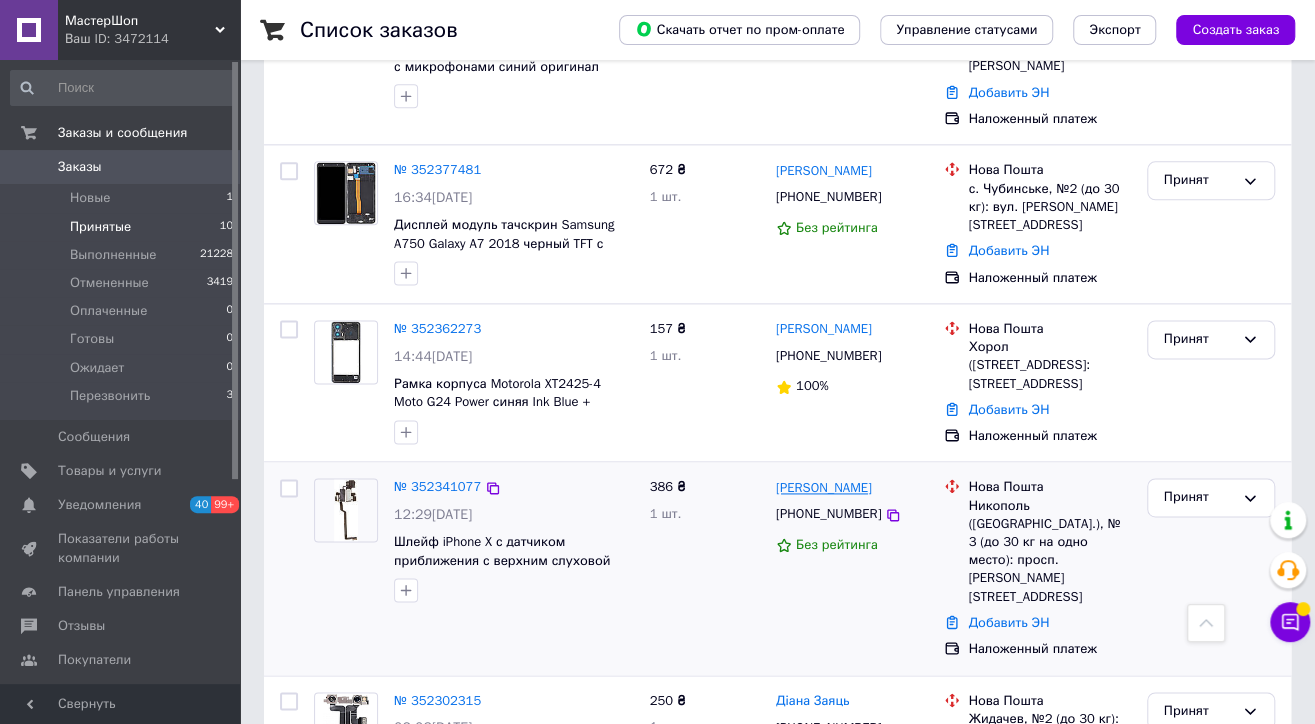 click on "[PERSON_NAME]" at bounding box center (824, 488) 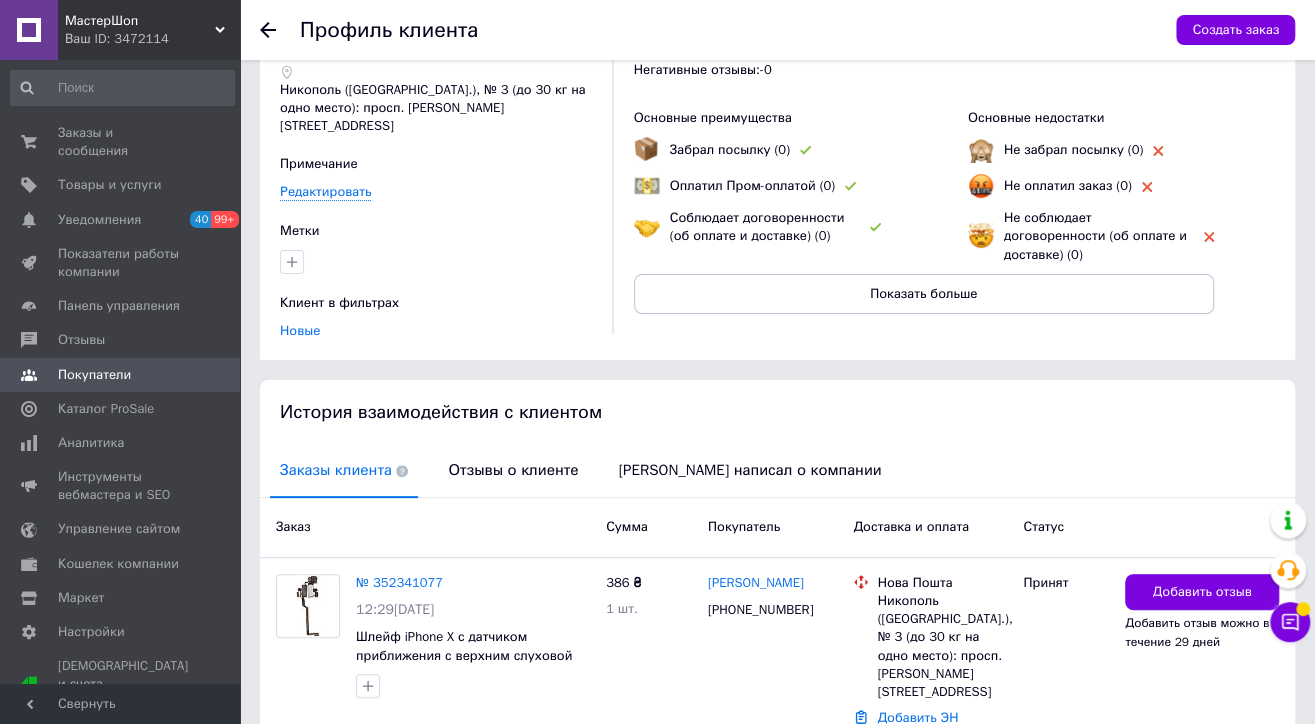 scroll, scrollTop: 208, scrollLeft: 0, axis: vertical 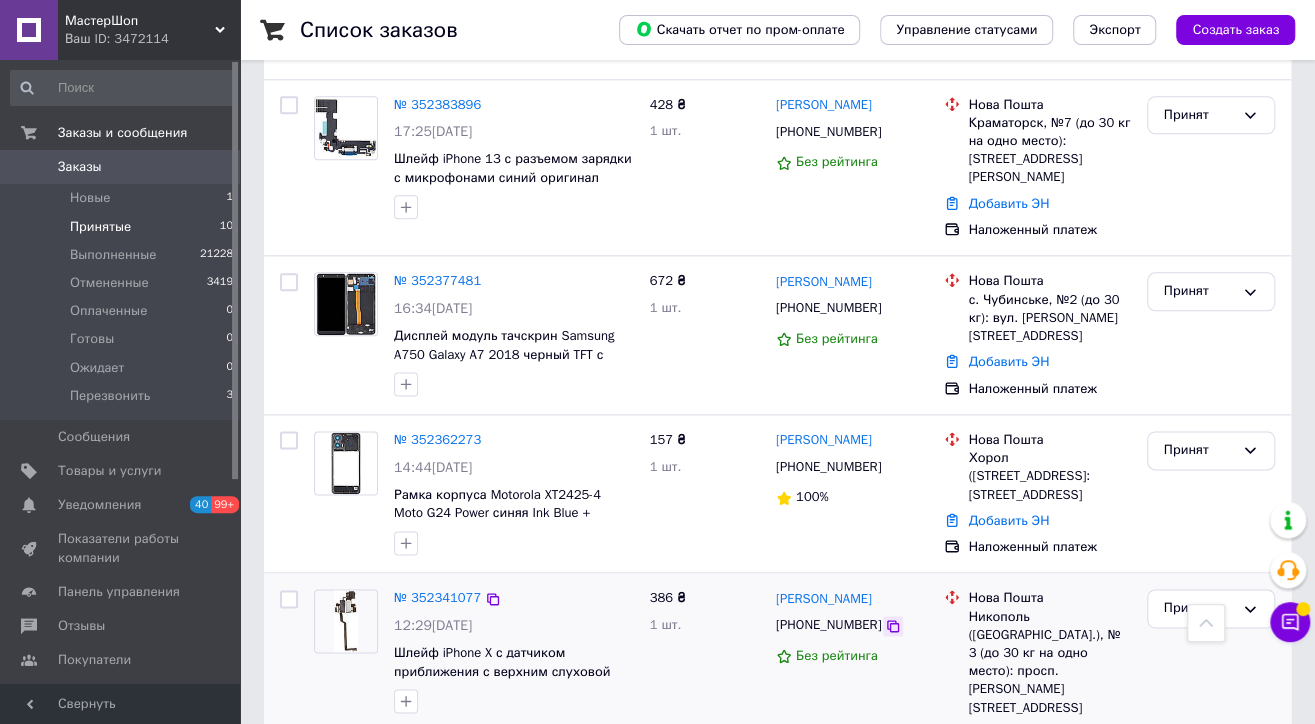 click 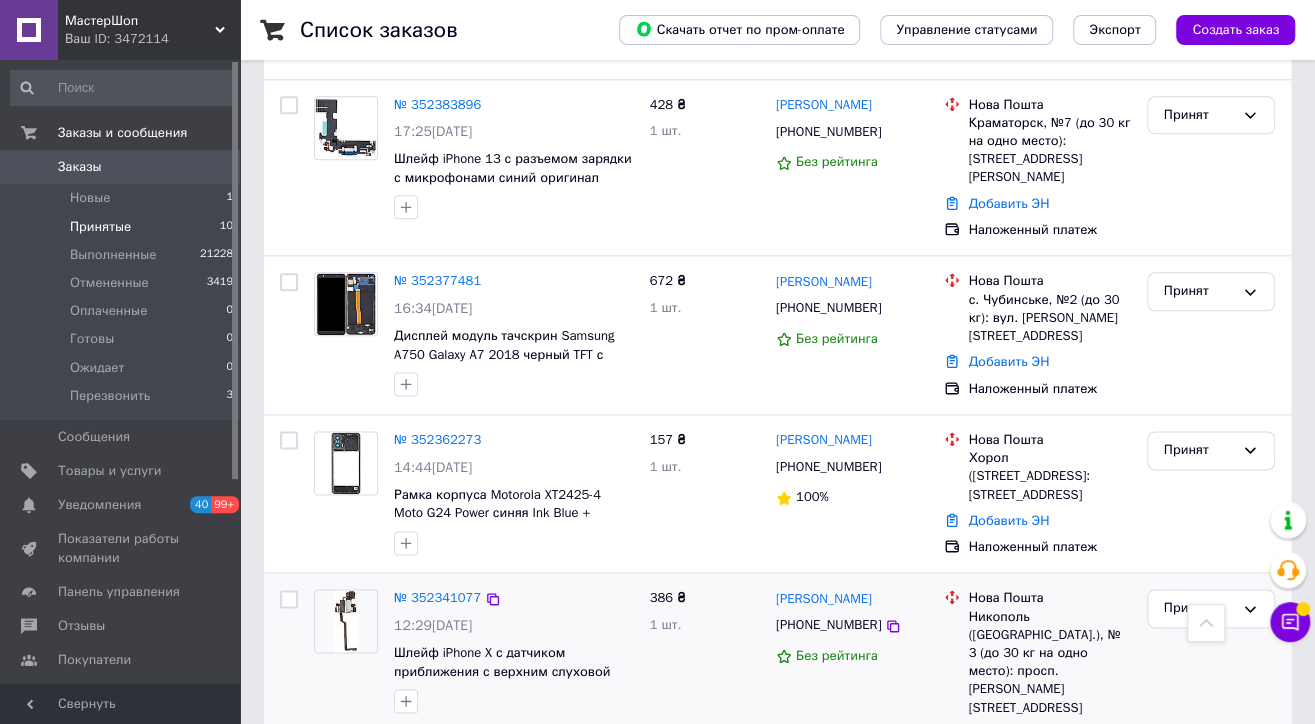 click on "386 ₴ 1 шт." at bounding box center (705, 679) 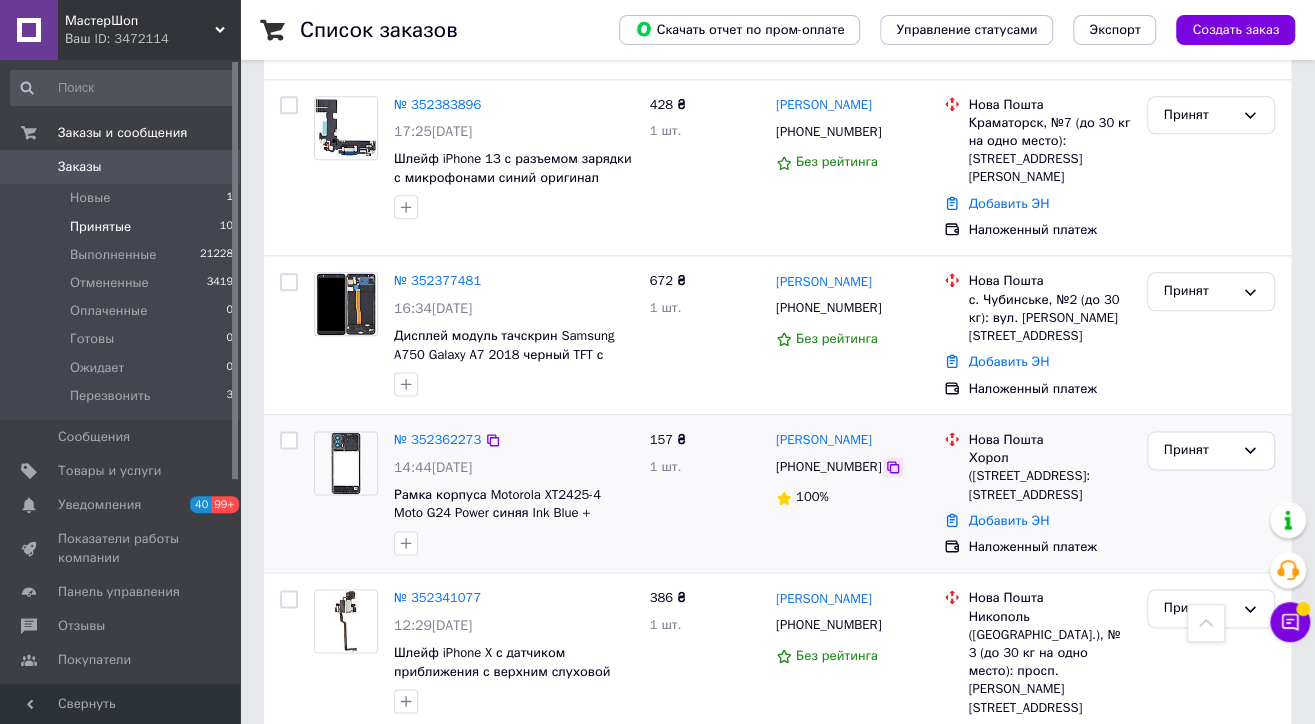 click 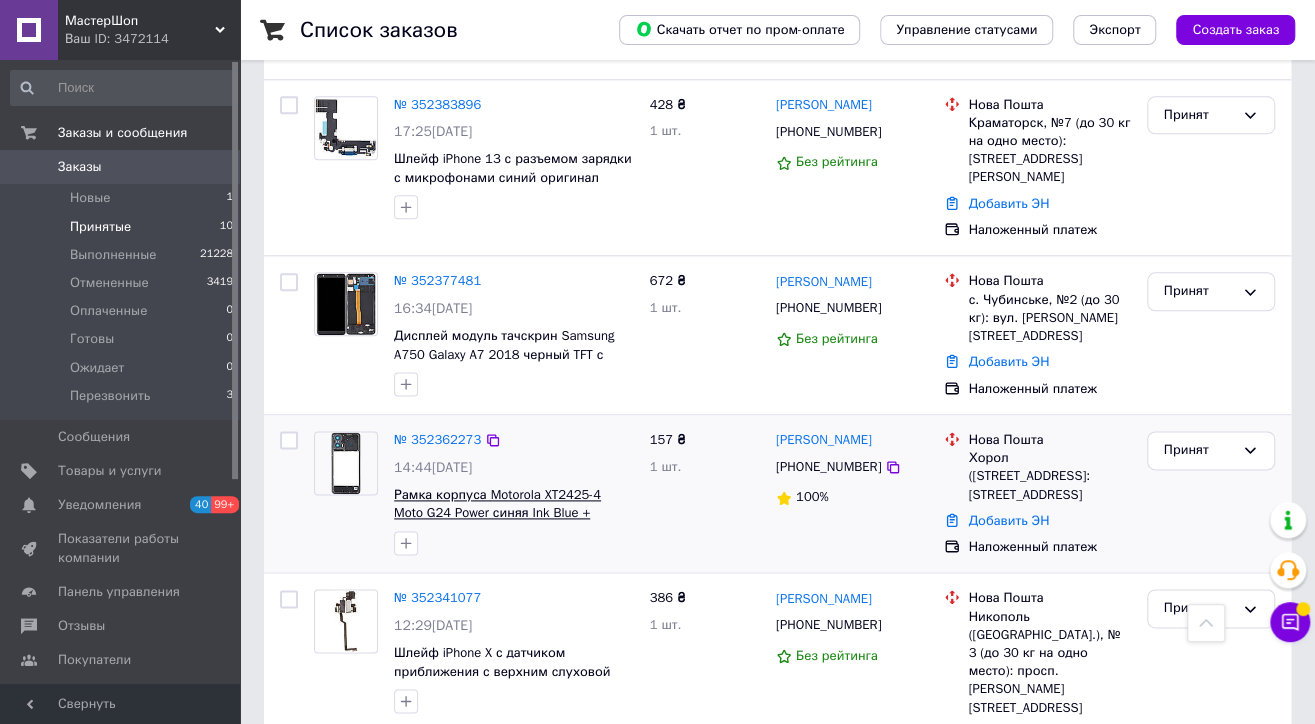 click on "Рамка корпуса Motorola XT2425-4 Moto G24 Power синяя Ink Blue + стекло камеры" at bounding box center [497, 513] 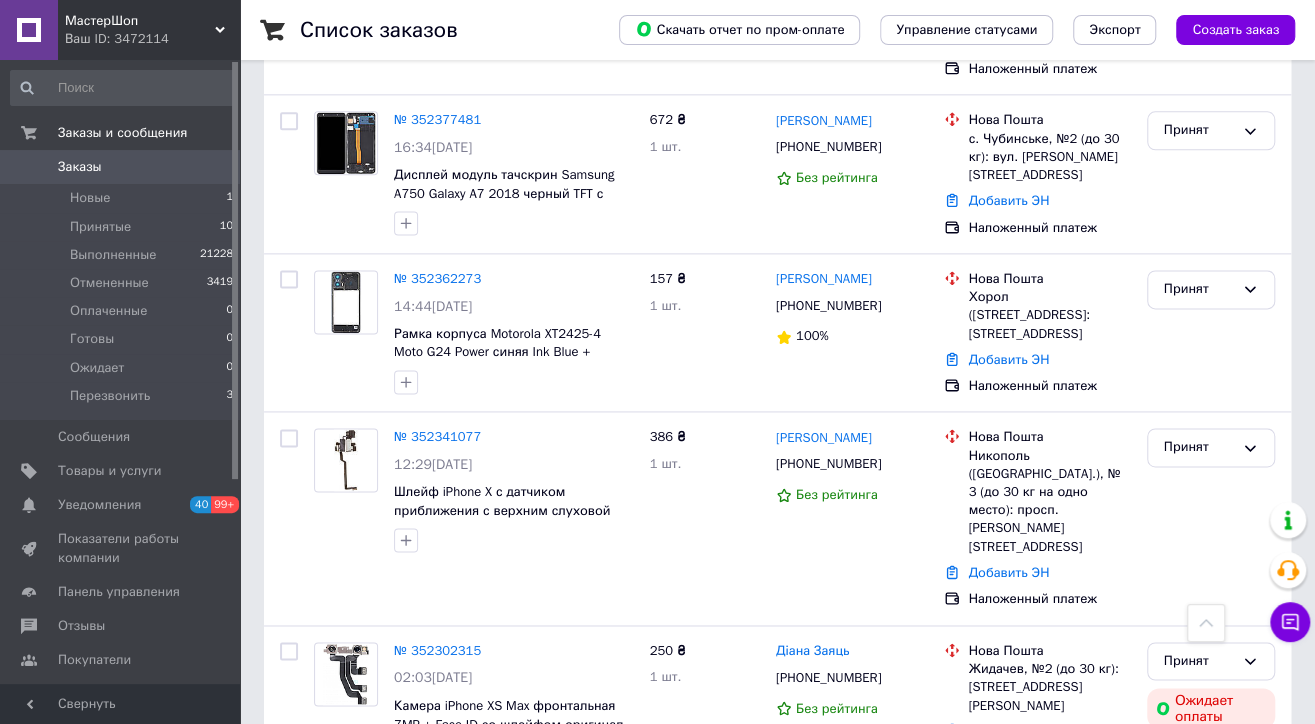 scroll, scrollTop: 1111, scrollLeft: 0, axis: vertical 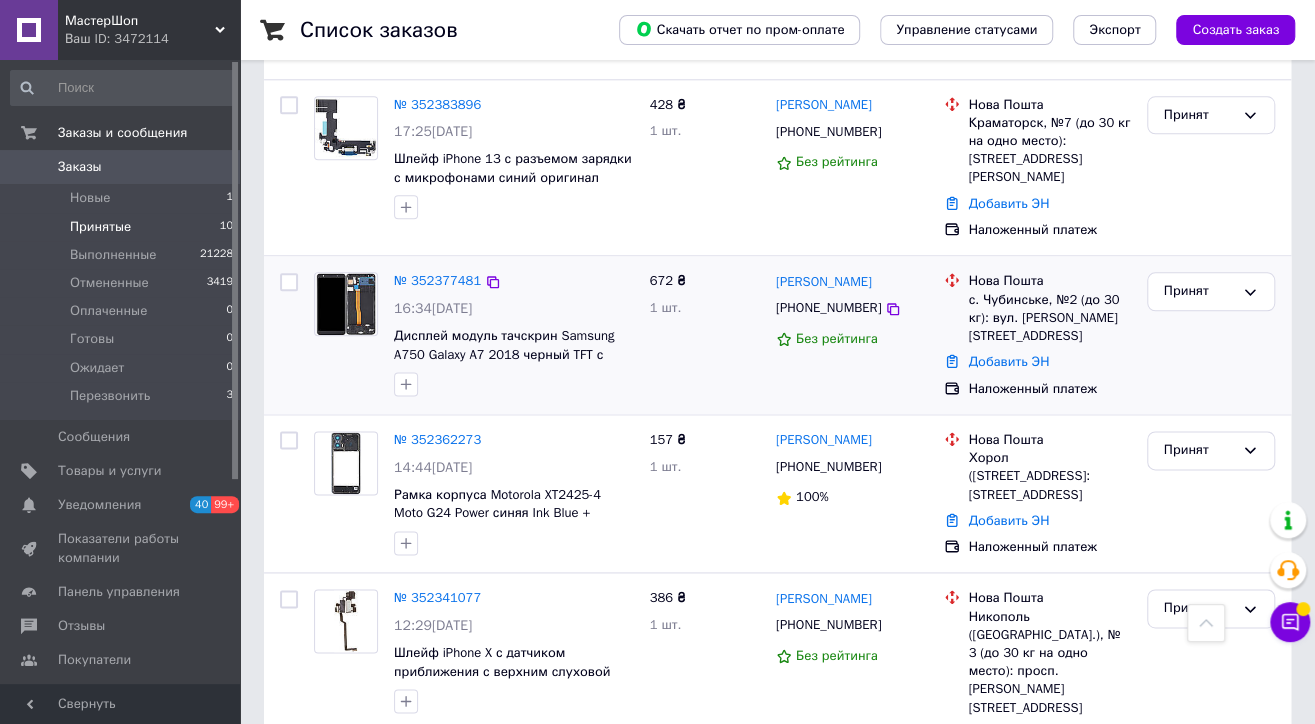 click at bounding box center [514, 384] 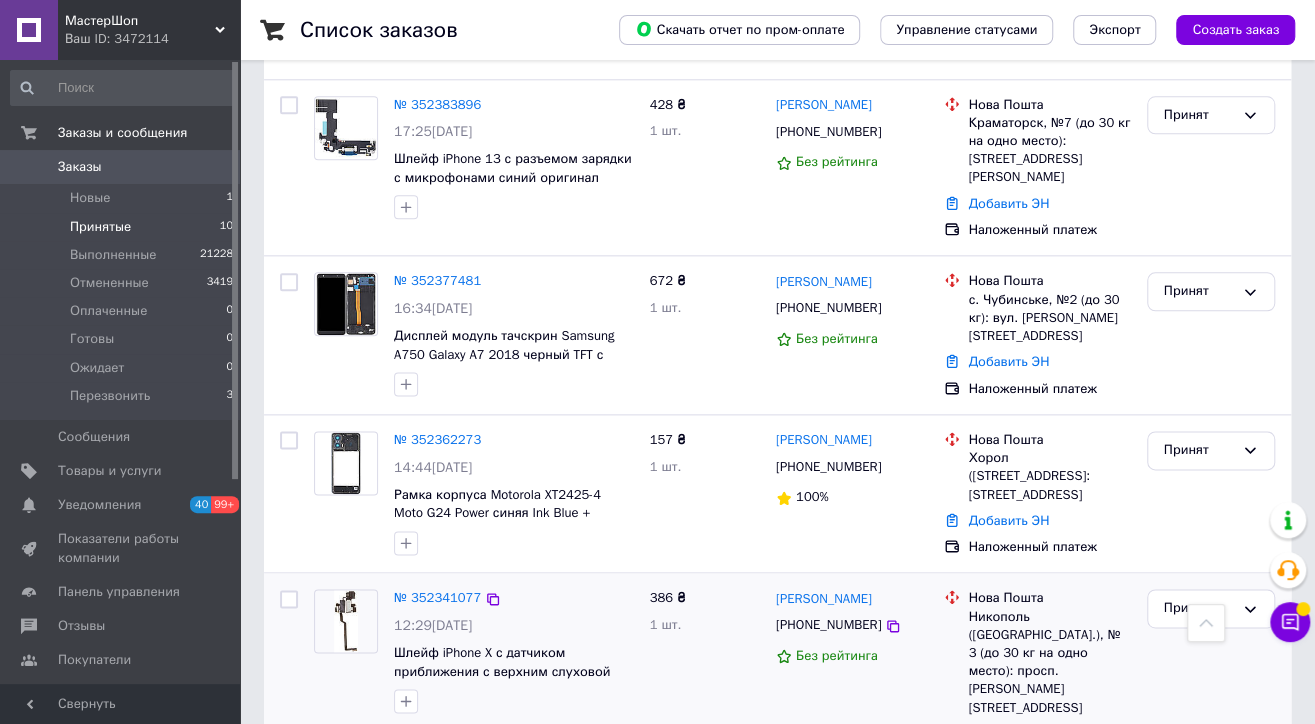 click on "№ 352341077 12:29[DATE] Шлейф iPhone X с датчиком приближения с верхним слуховой динамик speakerом c микрофоном оригинал" at bounding box center (474, 679) 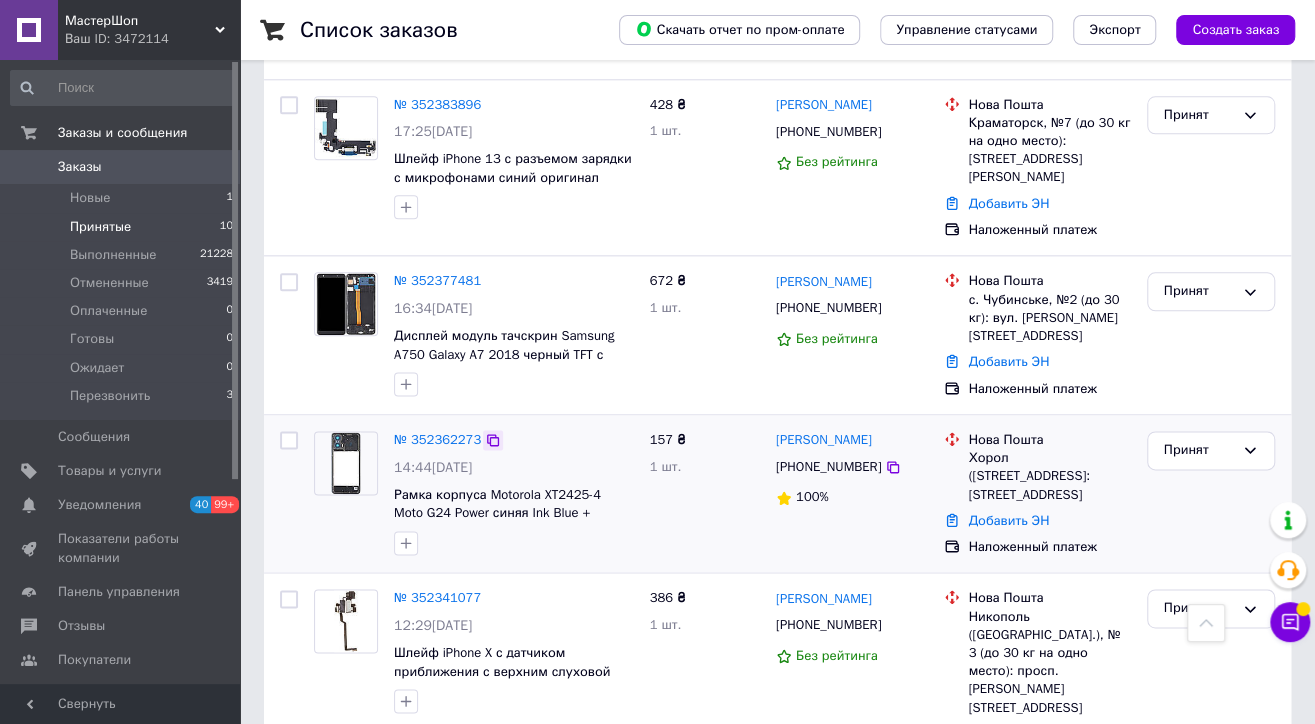 click 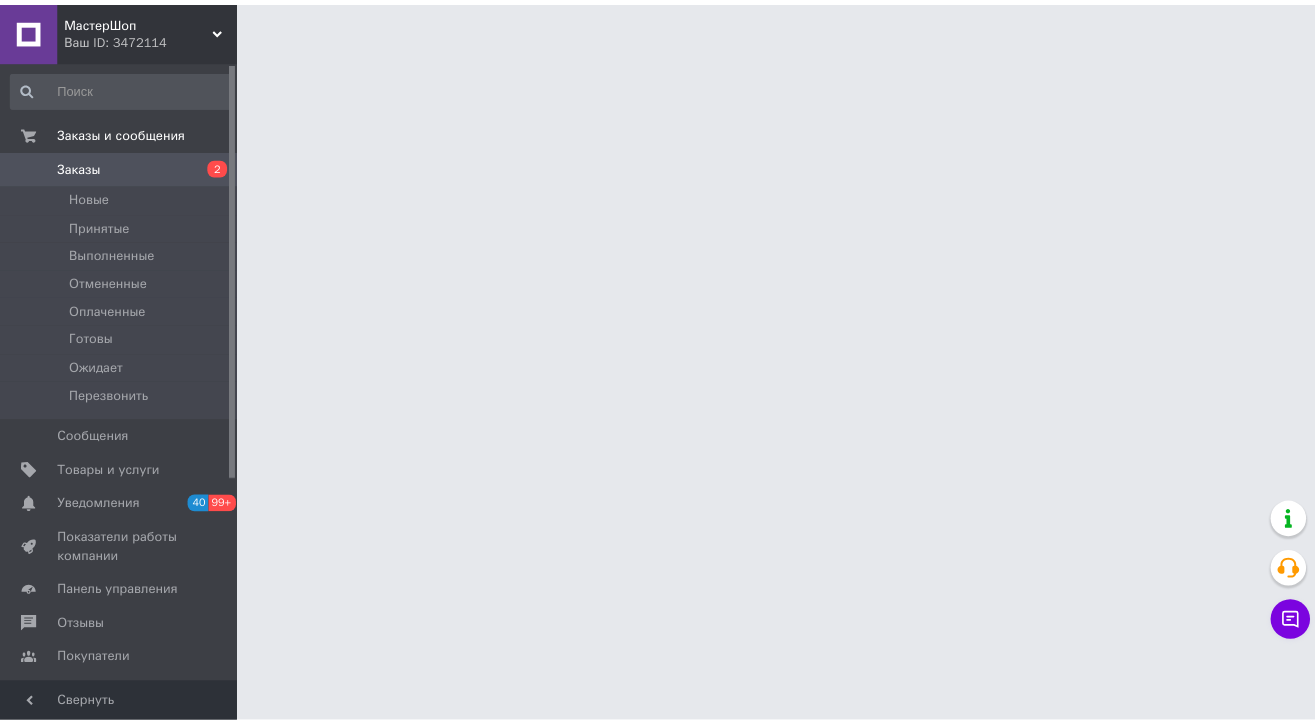 scroll, scrollTop: 0, scrollLeft: 0, axis: both 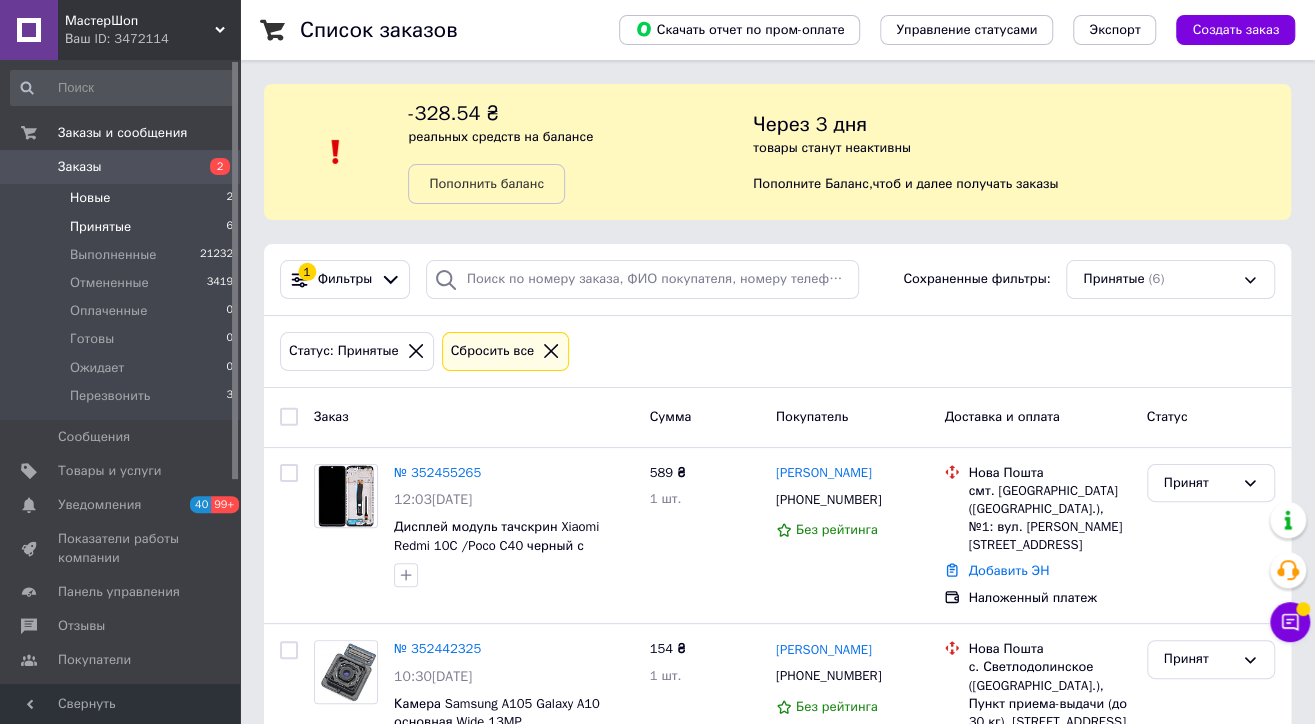 click on "Новые 2" at bounding box center (122, 198) 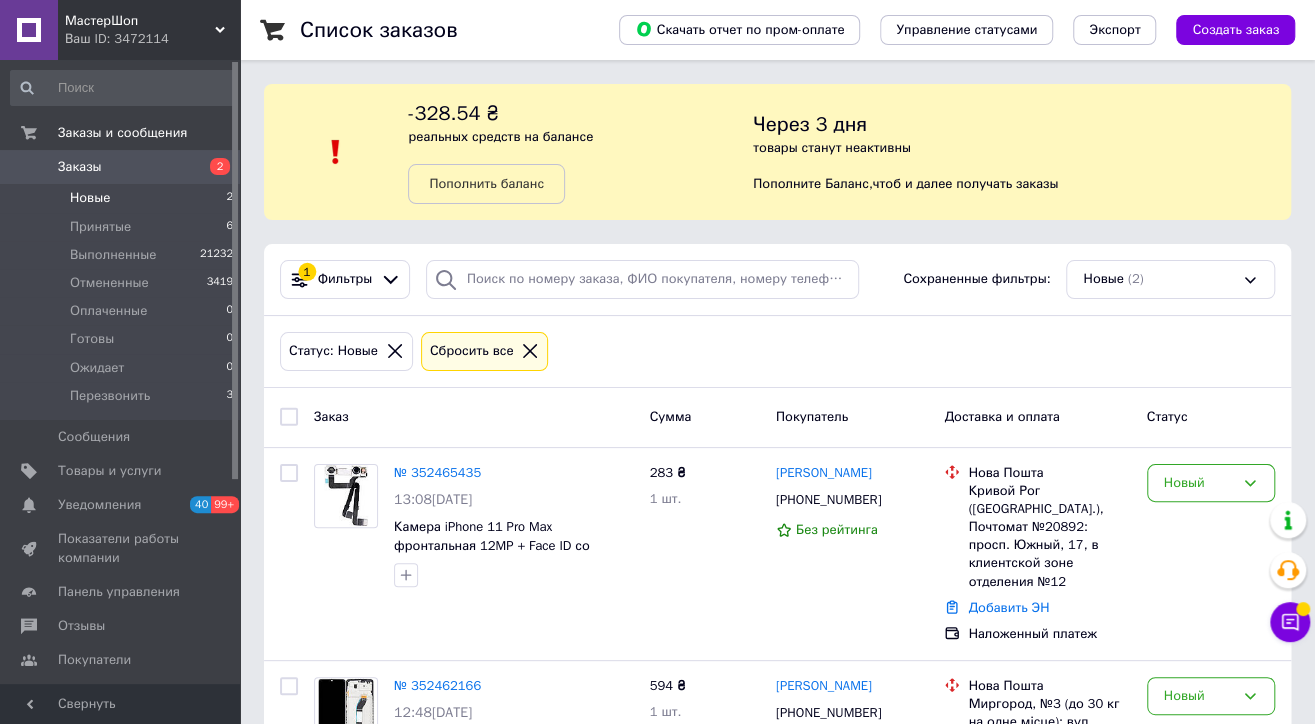 click on "Новые 2" at bounding box center (122, 198) 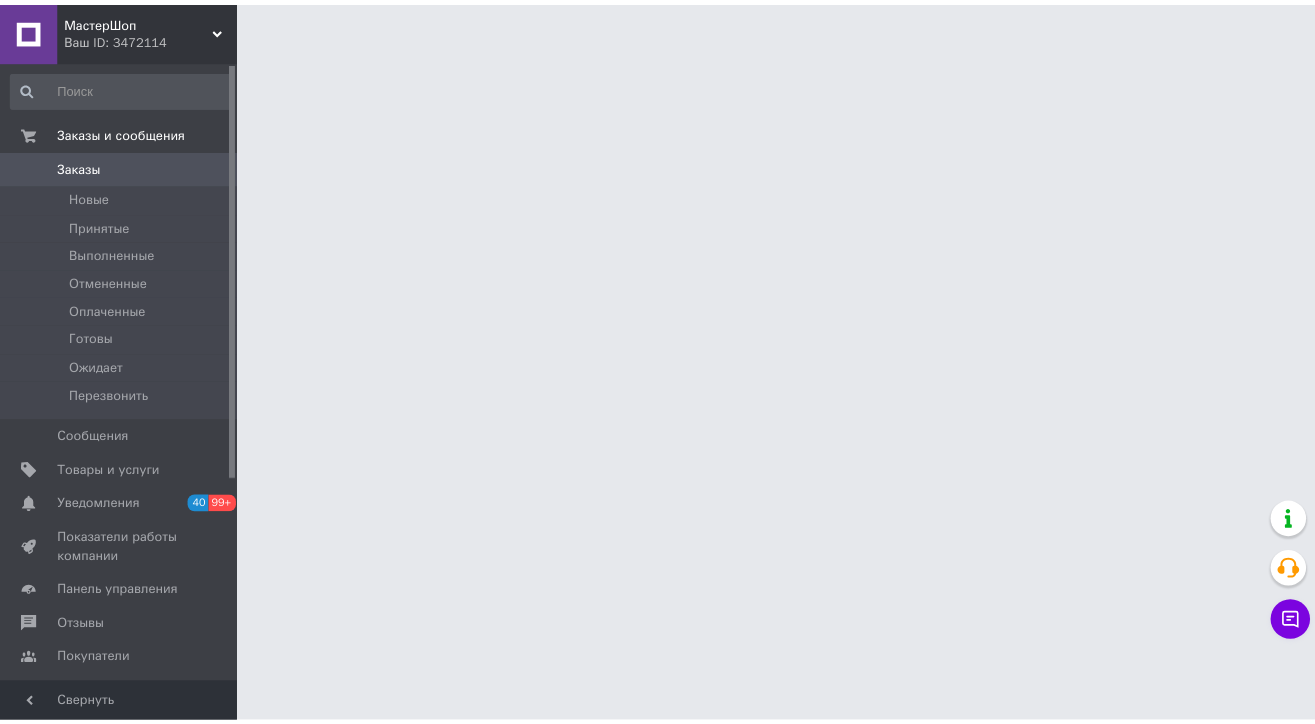 scroll, scrollTop: 0, scrollLeft: 0, axis: both 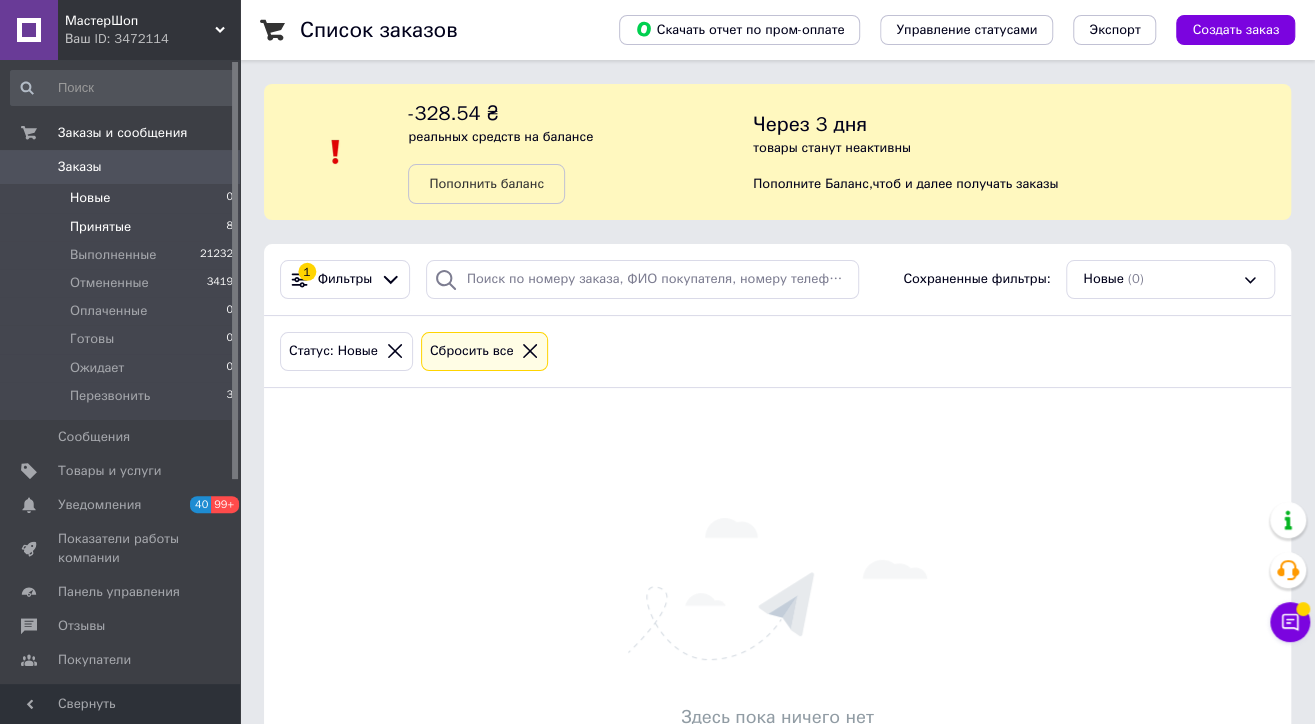 click on "Принятые 8" at bounding box center (122, 227) 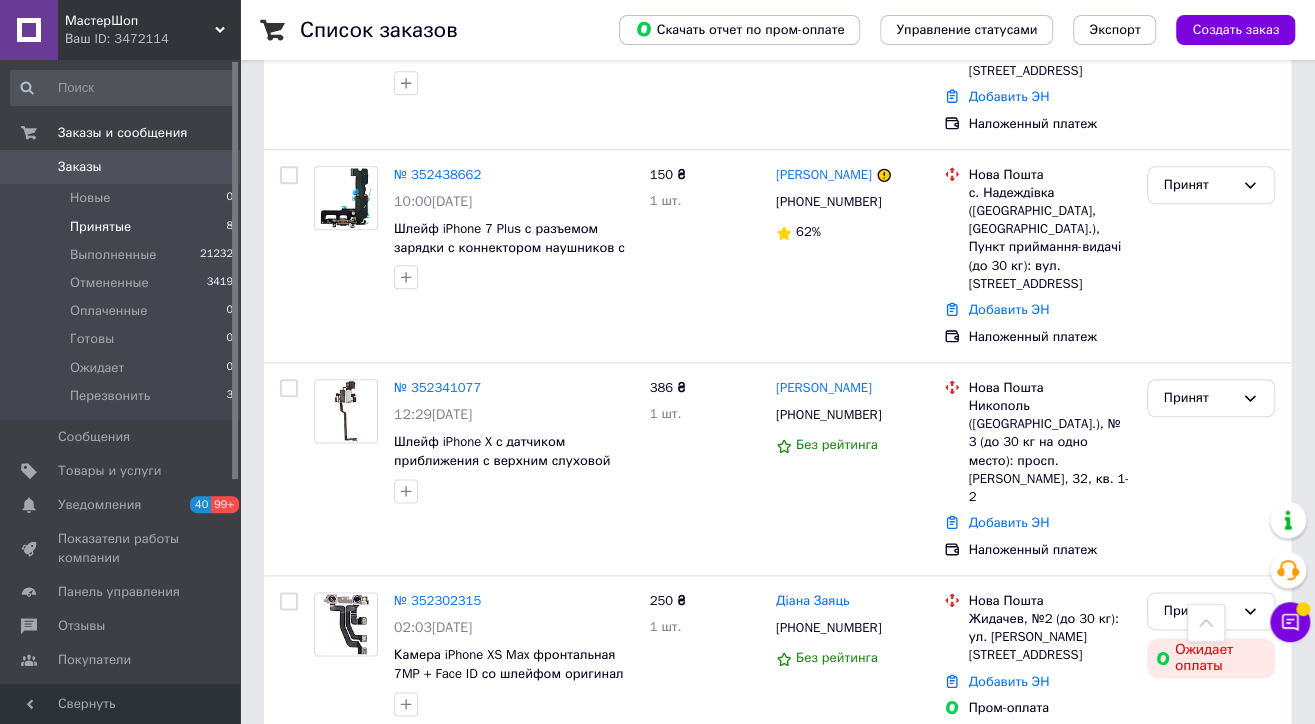 scroll, scrollTop: 1176, scrollLeft: 0, axis: vertical 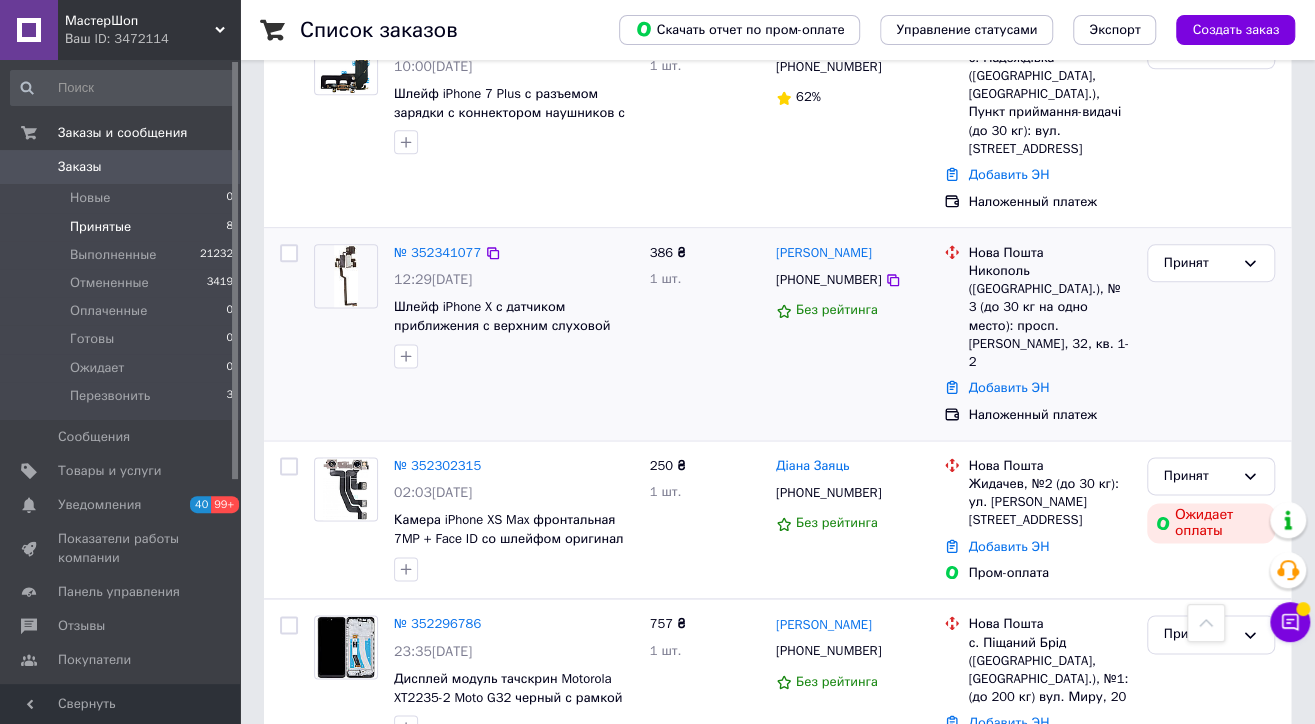 click on "№ 352341077 12:29, 12.07.2025 Шлейф iPhone X с датчиком приближения с верхним слуховой динамик speakerом c микрофоном оригинал" at bounding box center [474, 334] 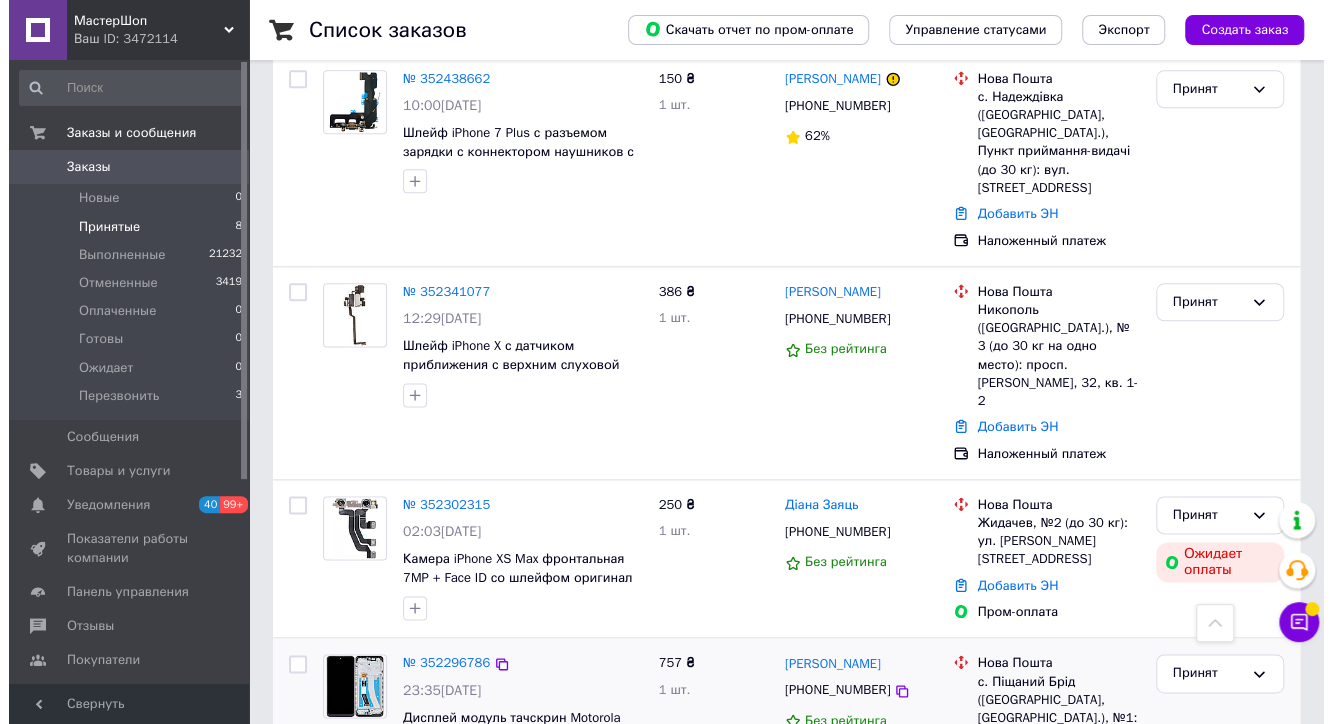scroll, scrollTop: 1176, scrollLeft: 0, axis: vertical 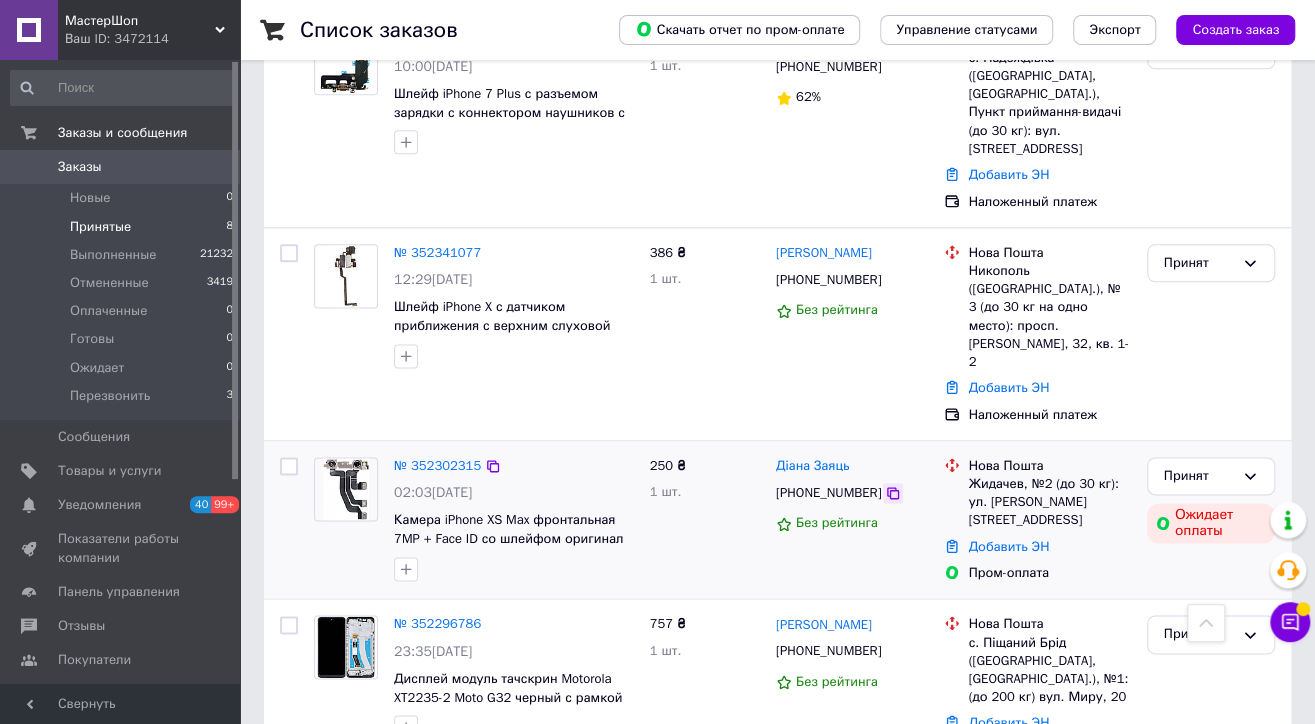 click 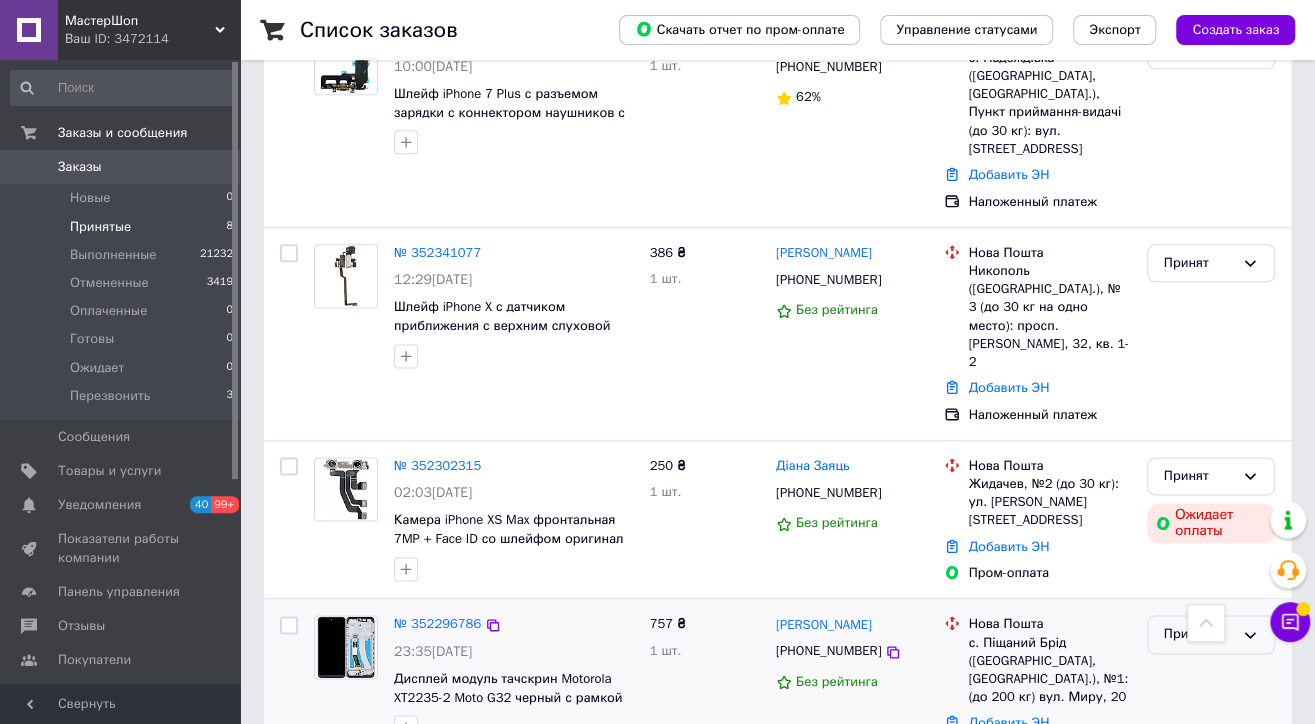 click 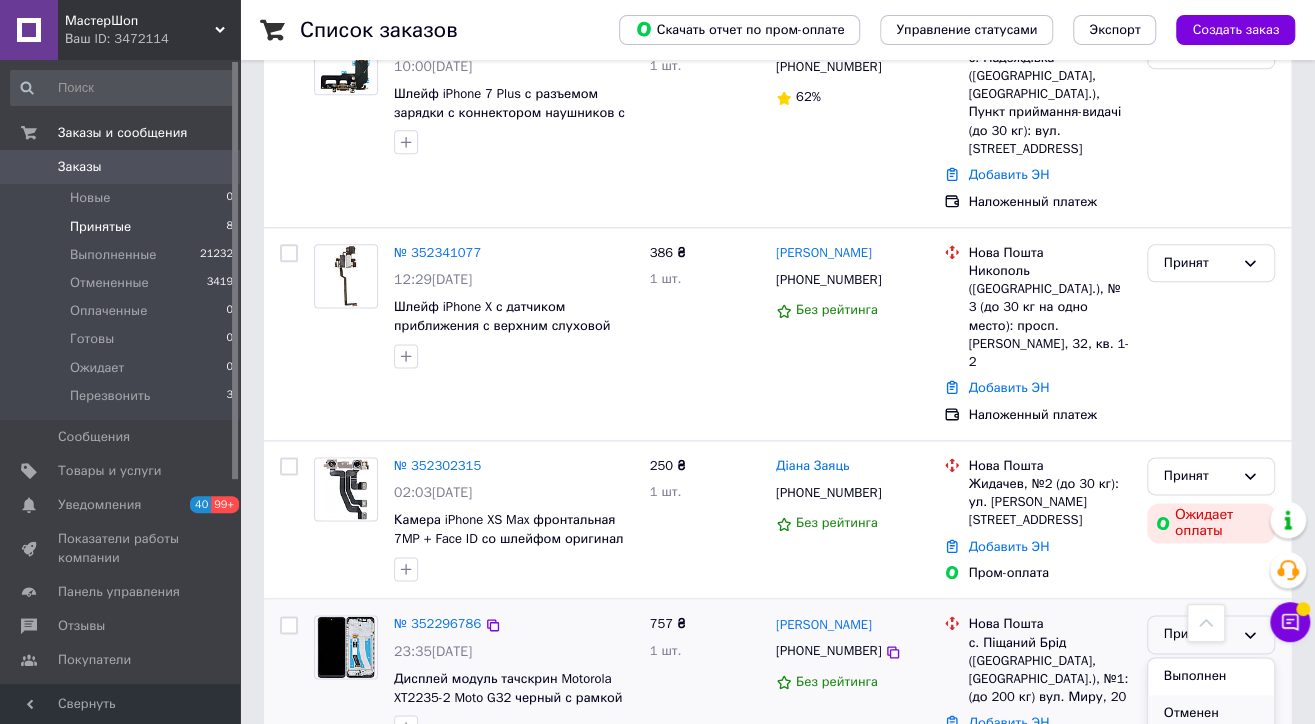 click on "Отменен" at bounding box center [1211, 713] 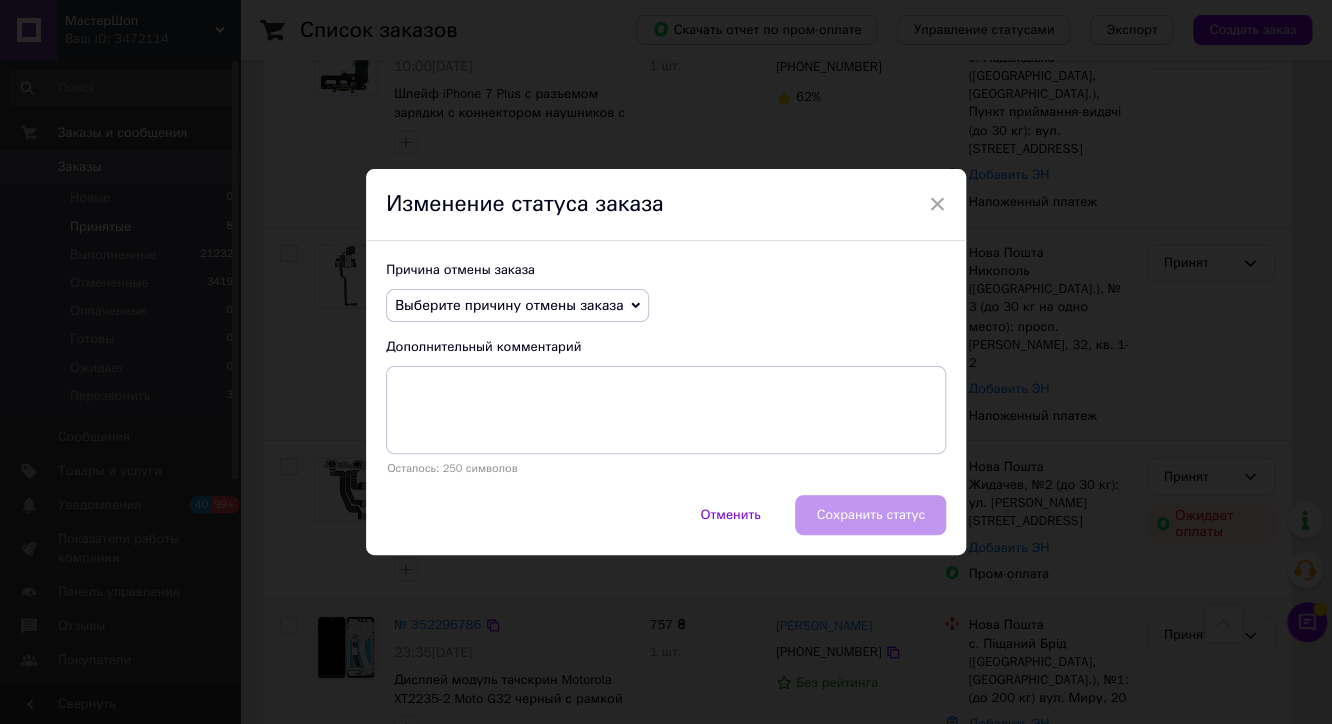 drag, startPoint x: 598, startPoint y: 306, endPoint x: 571, endPoint y: 346, distance: 48.259712 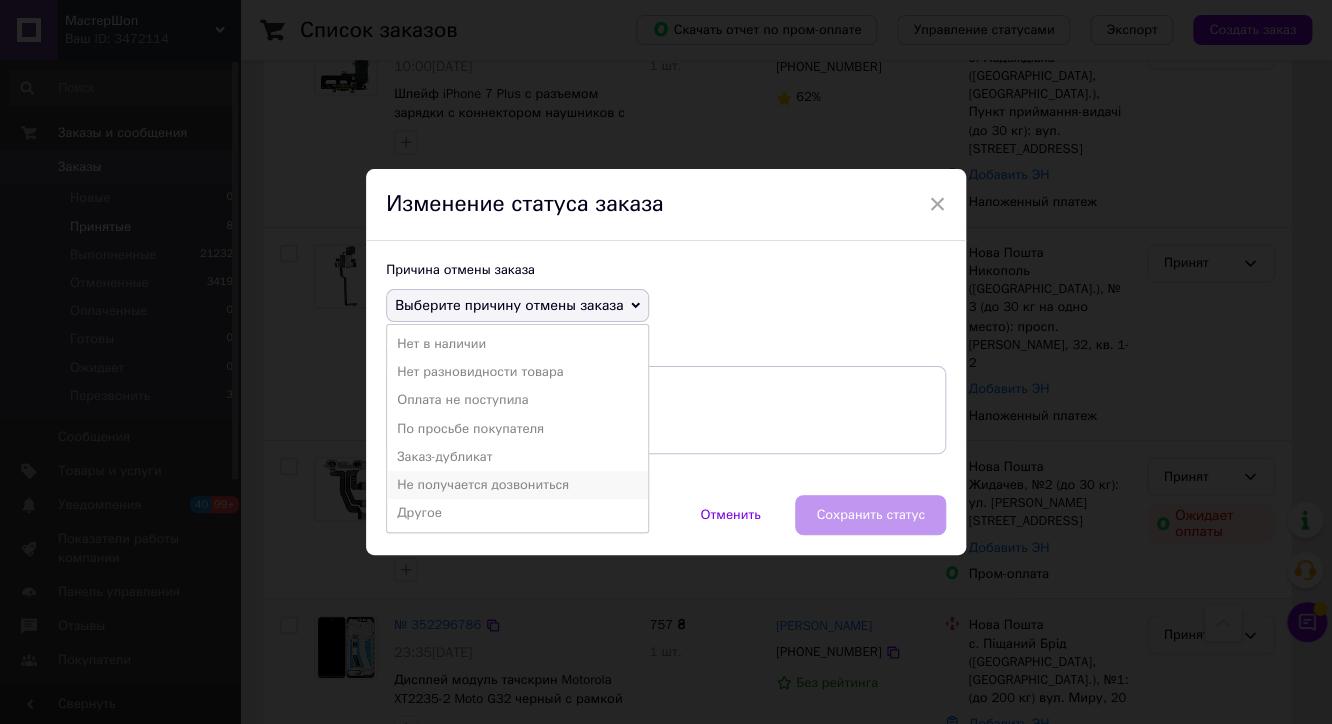 click on "Не получается дозвониться" at bounding box center (517, 485) 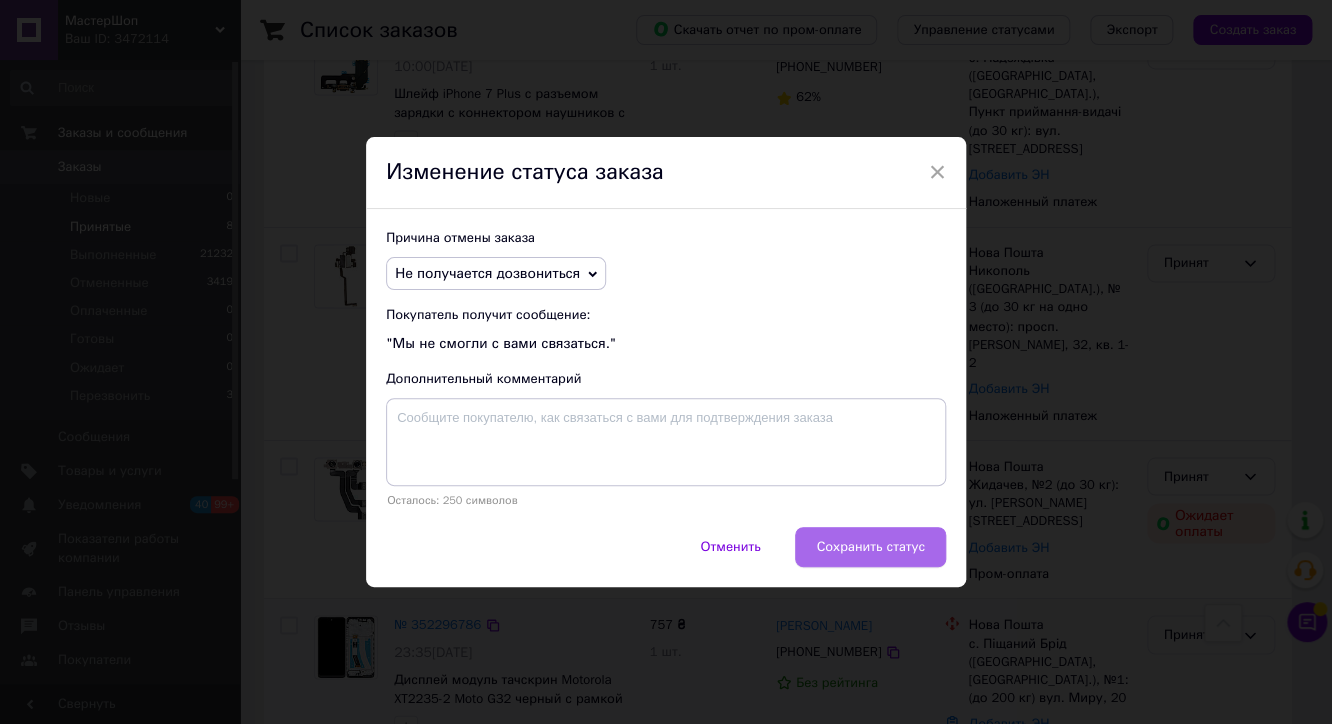 click on "Сохранить статус" at bounding box center [870, 547] 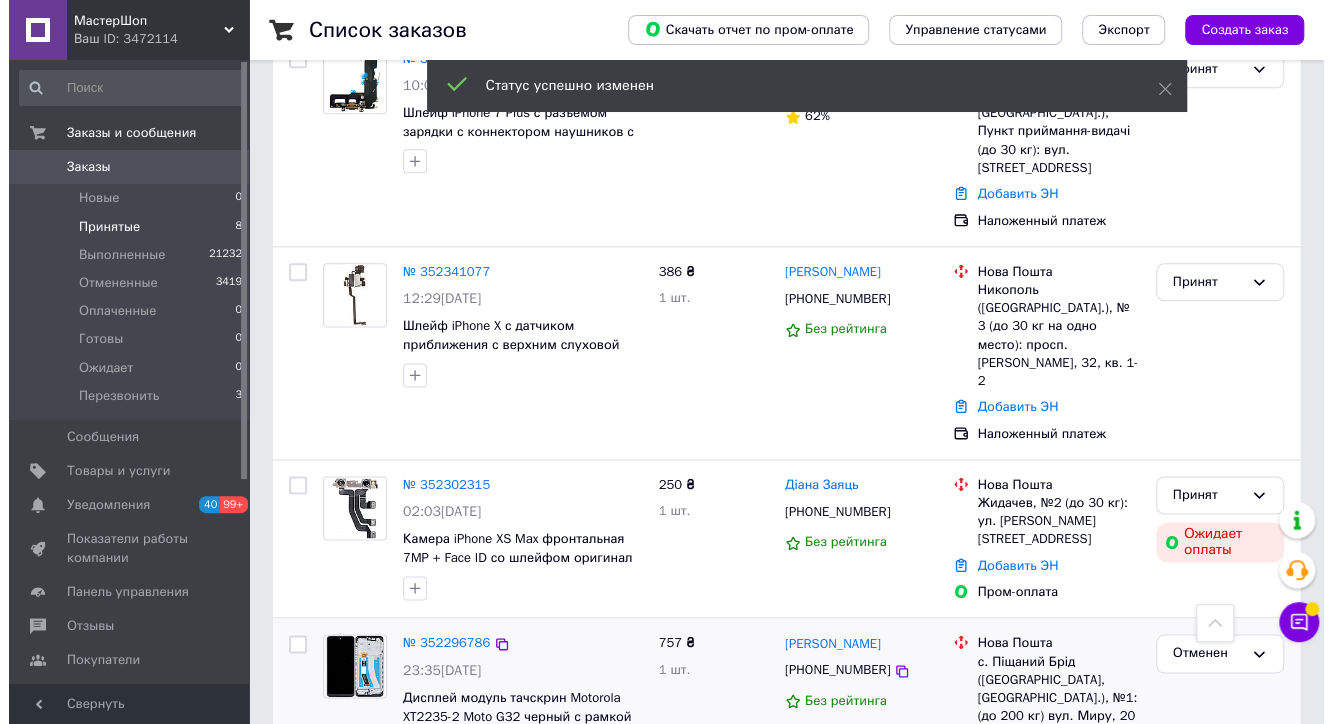 scroll, scrollTop: 1149, scrollLeft: 0, axis: vertical 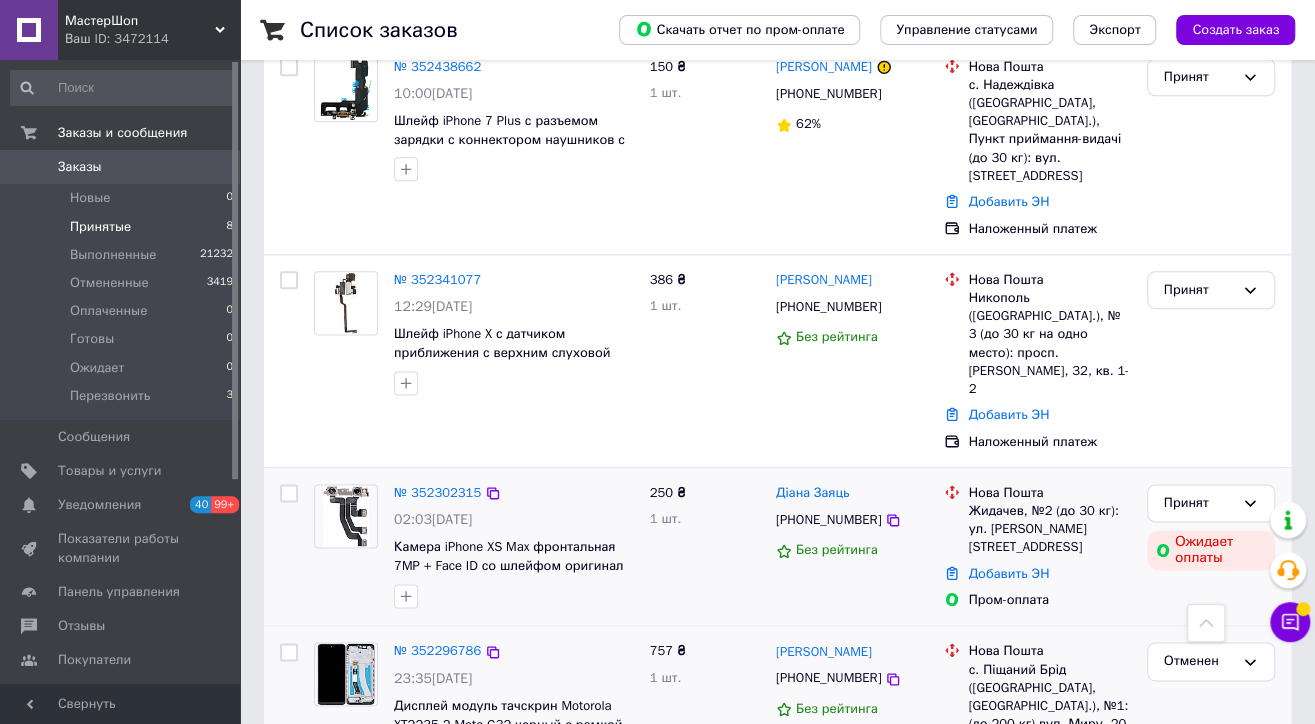 click at bounding box center [514, 596] 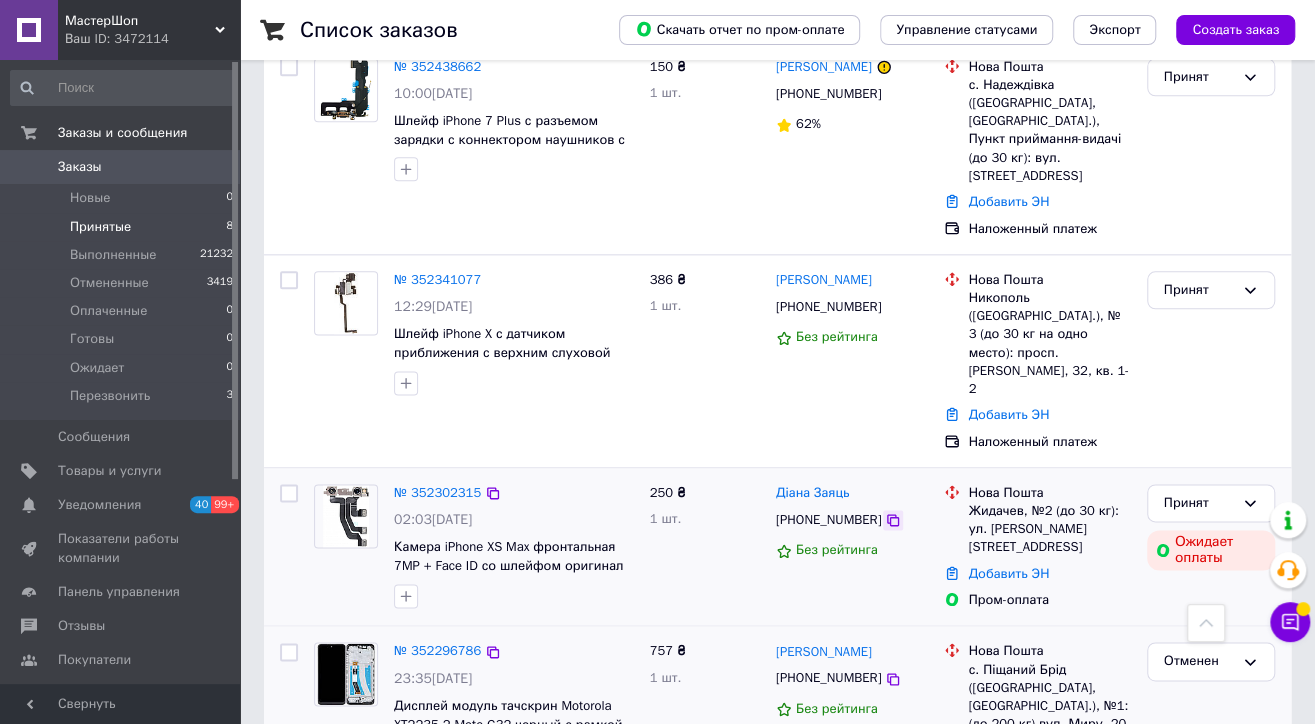 click 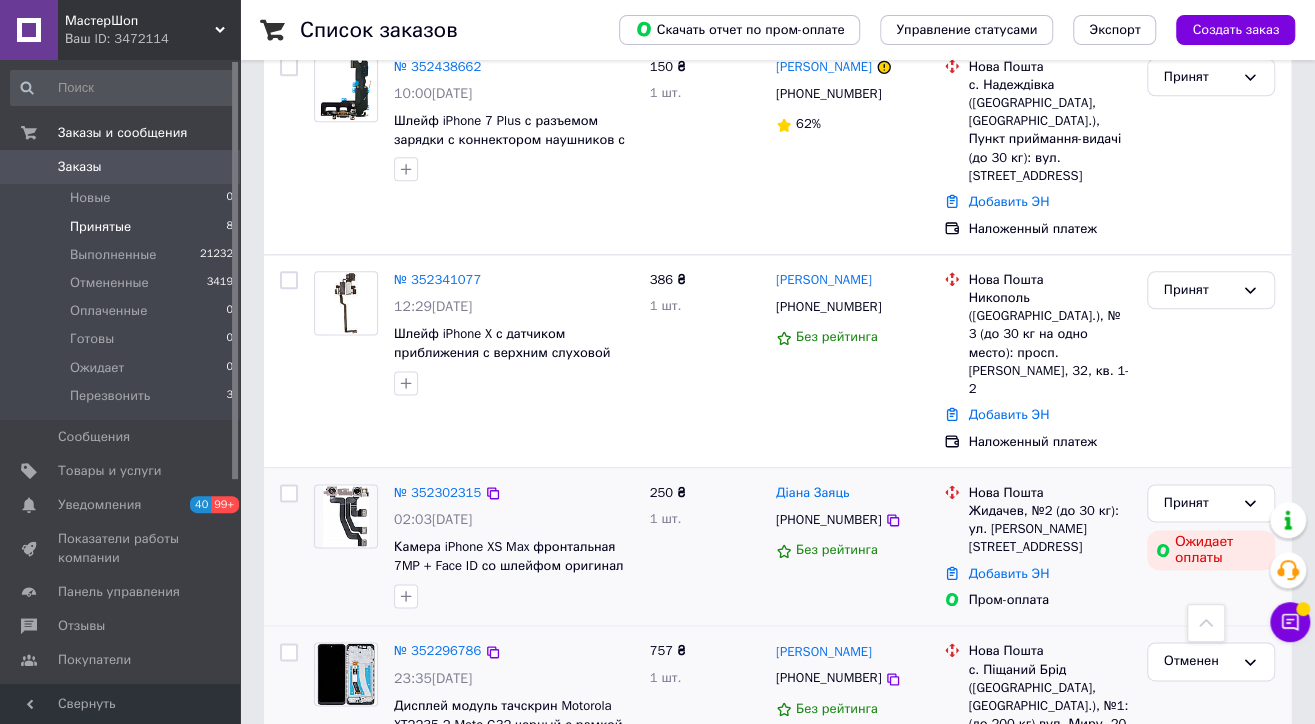 drag, startPoint x: 484, startPoint y: 521, endPoint x: 502, endPoint y: 522, distance: 18.027756 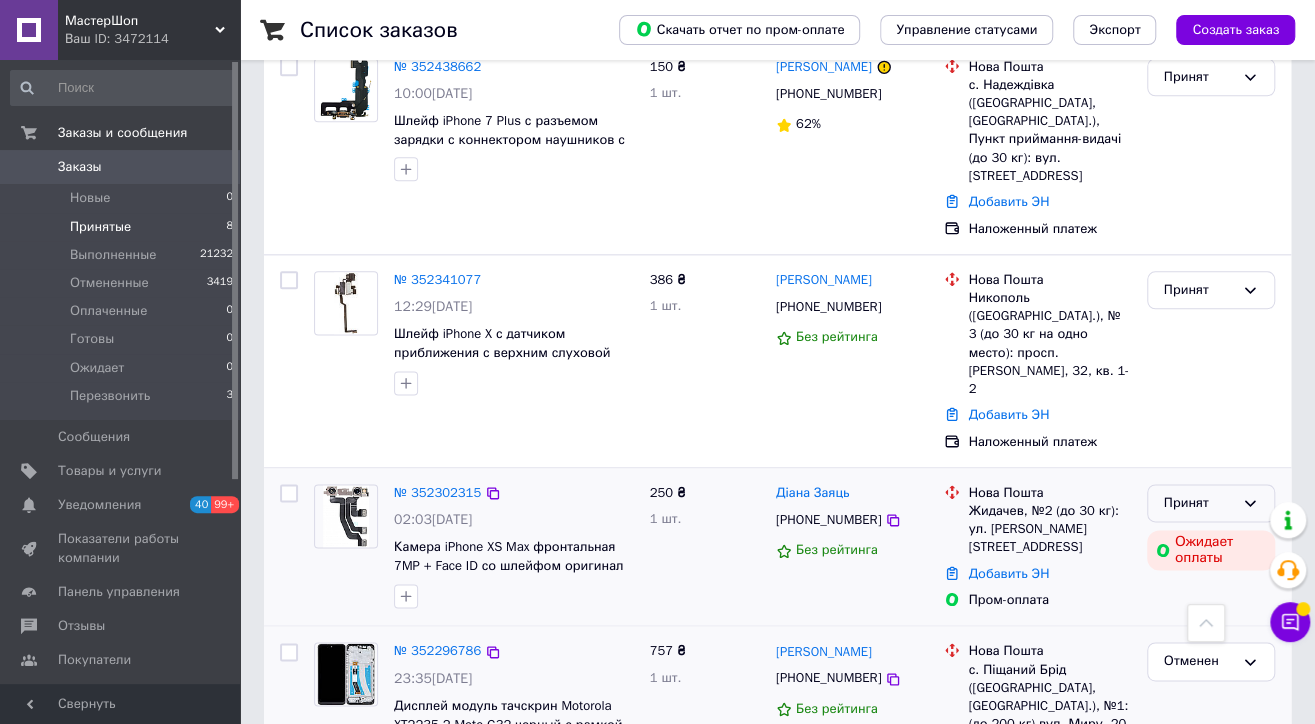 click on "Принят" at bounding box center [1211, 503] 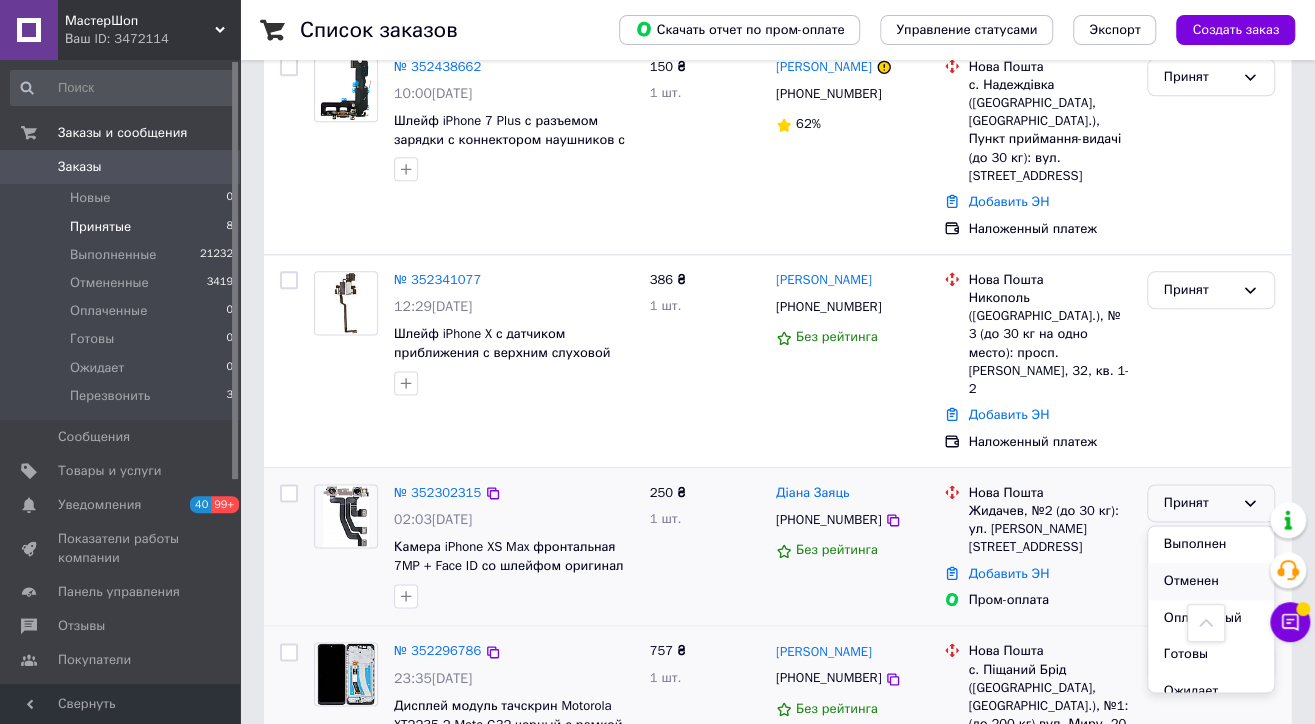 click on "Отменен" at bounding box center [1211, 581] 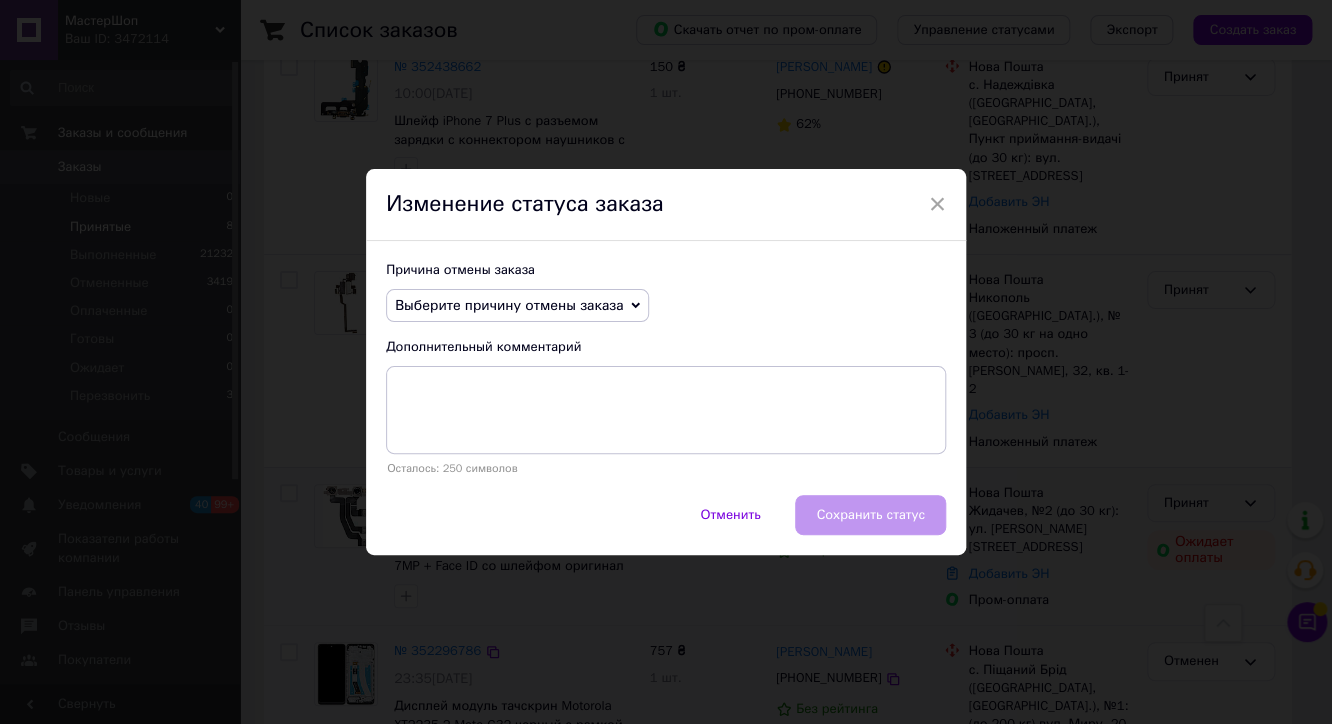 click on "Выберите причину отмены заказа" at bounding box center [517, 306] 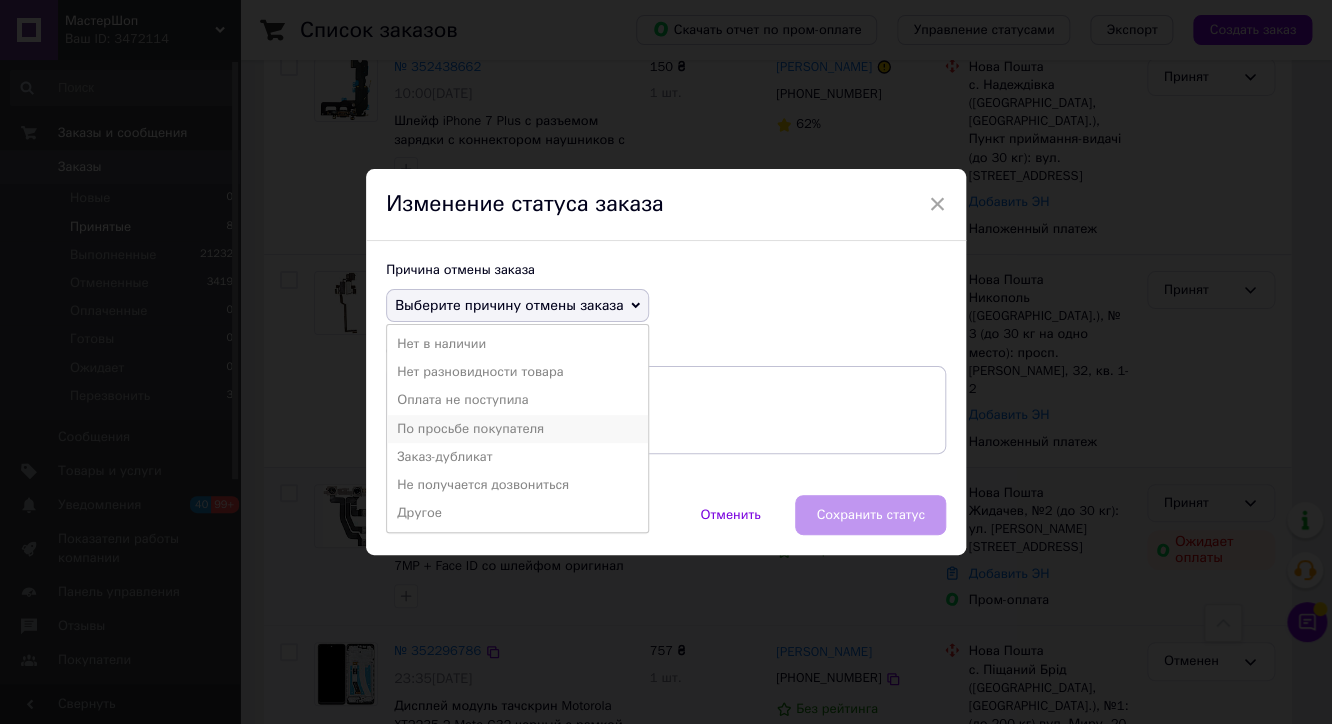 click on "По просьбе покупателя" at bounding box center (517, 429) 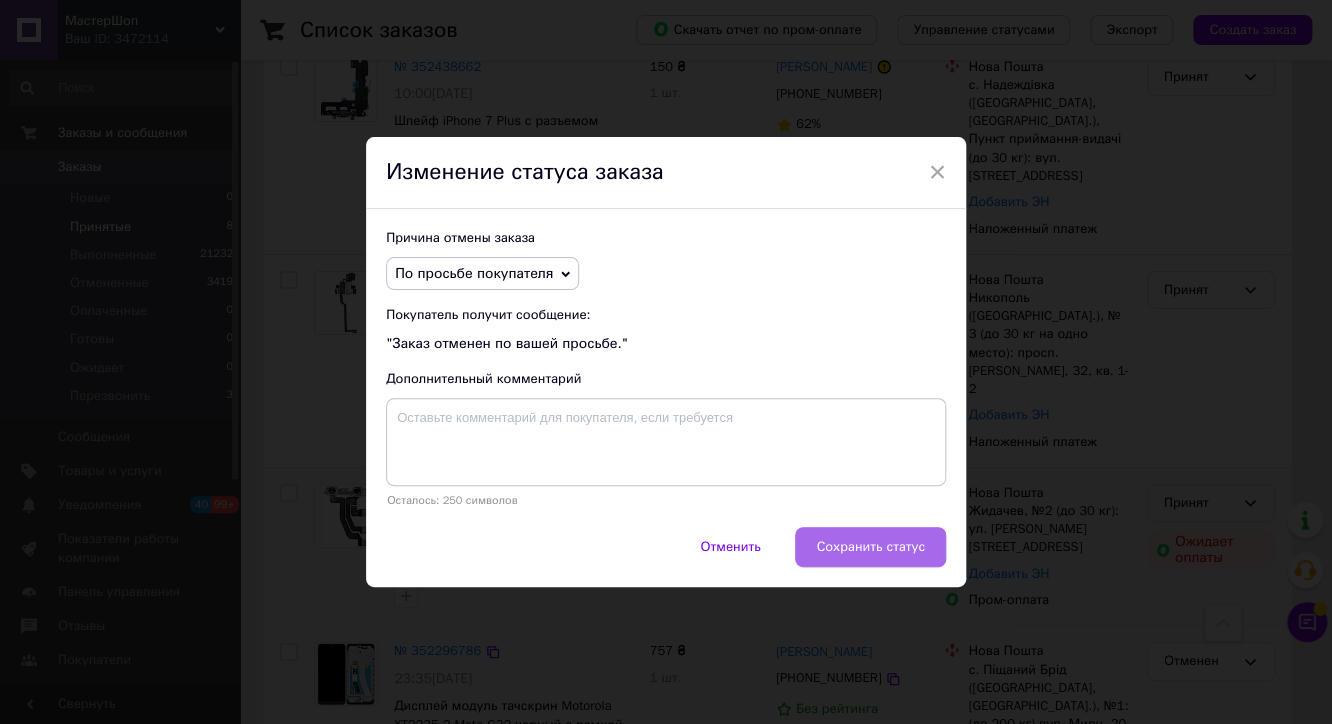 click on "Сохранить статус" at bounding box center [870, 547] 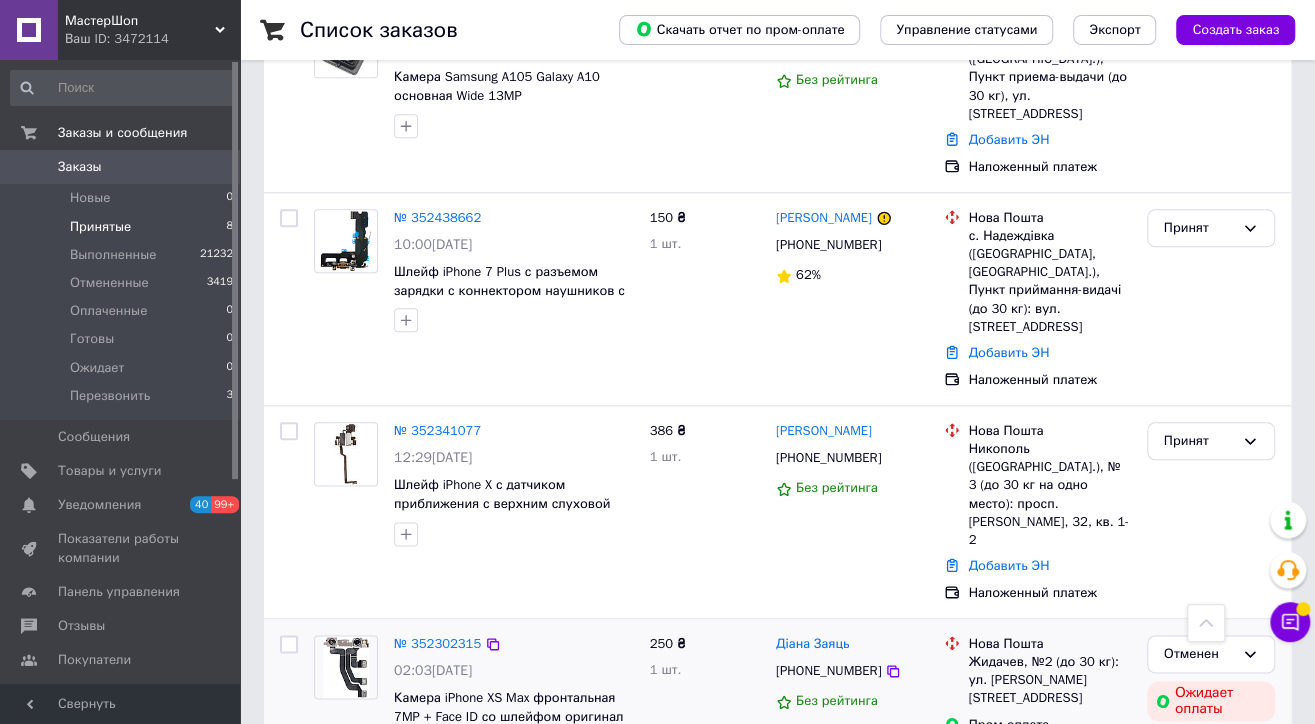scroll, scrollTop: 981, scrollLeft: 0, axis: vertical 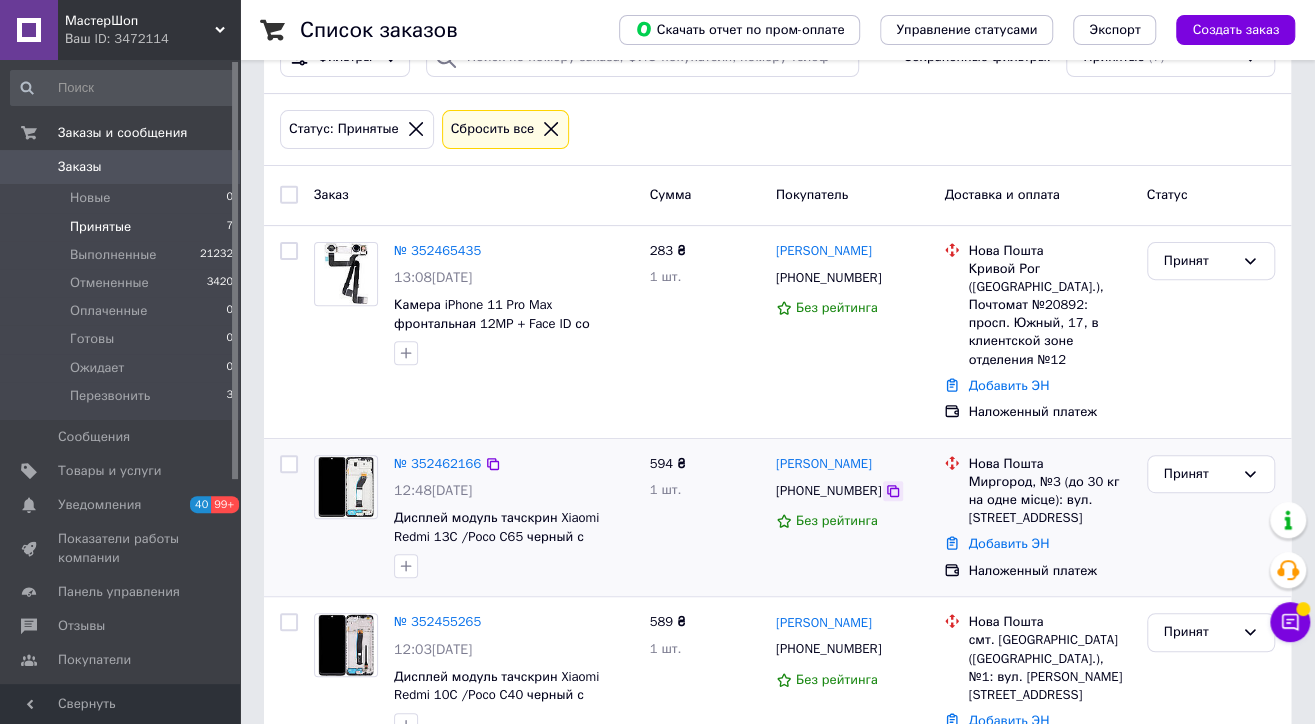 click 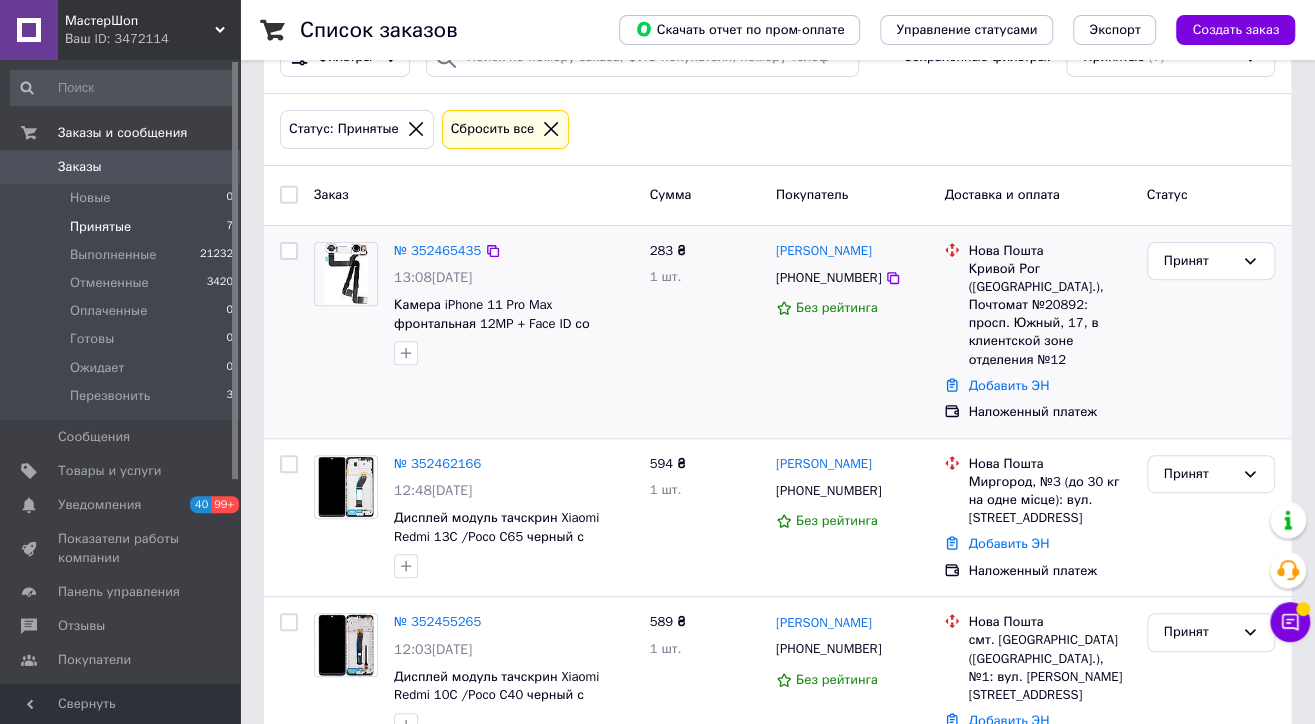 click on "№ 352465435 13:08, 13.07.2025 Камера iPhone 11 Pro Max фронтальная 12MP + Face ID со шлейфом оригинал" at bounding box center (474, 332) 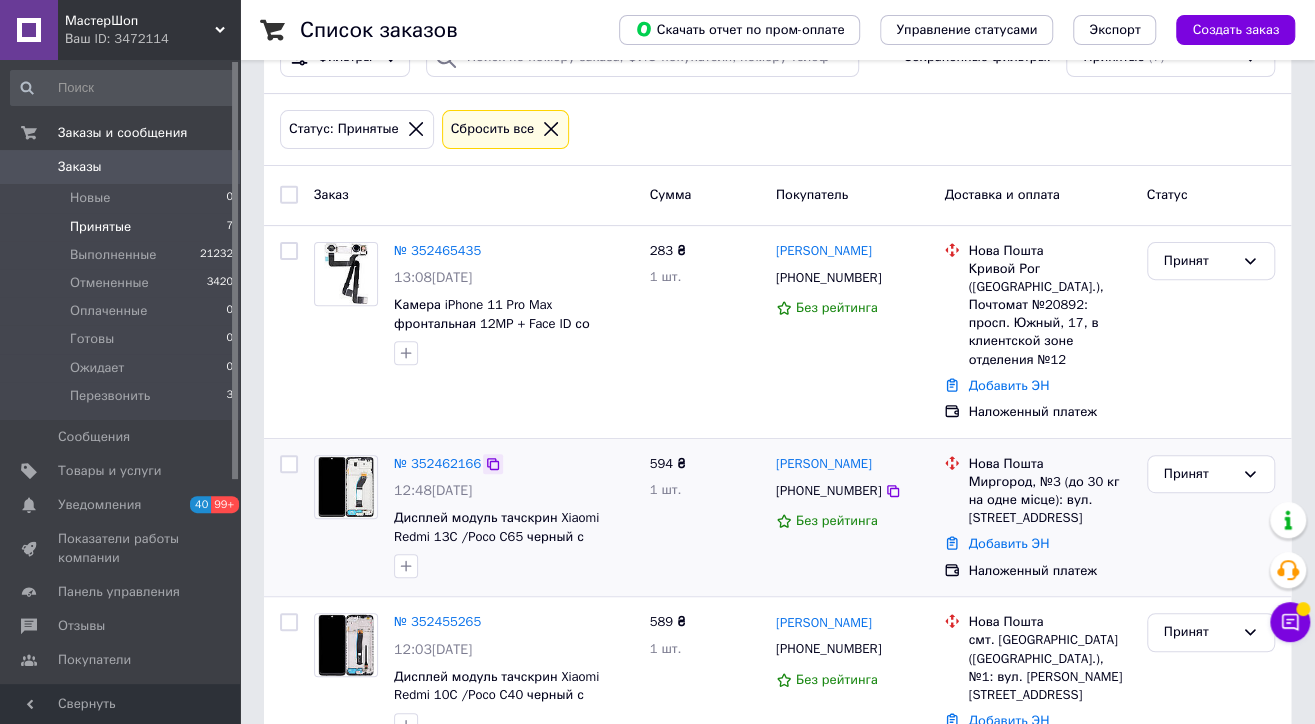 drag, startPoint x: 487, startPoint y: 544, endPoint x: 491, endPoint y: 434, distance: 110.0727 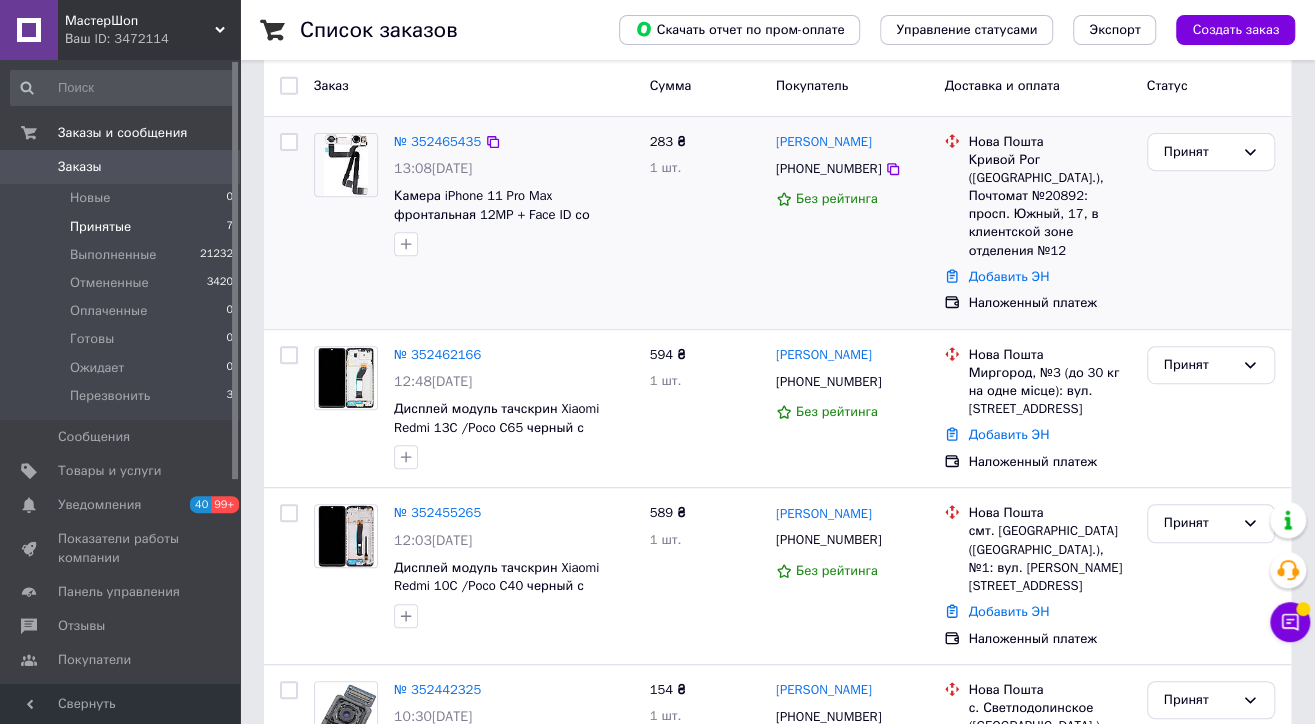 scroll, scrollTop: 333, scrollLeft: 0, axis: vertical 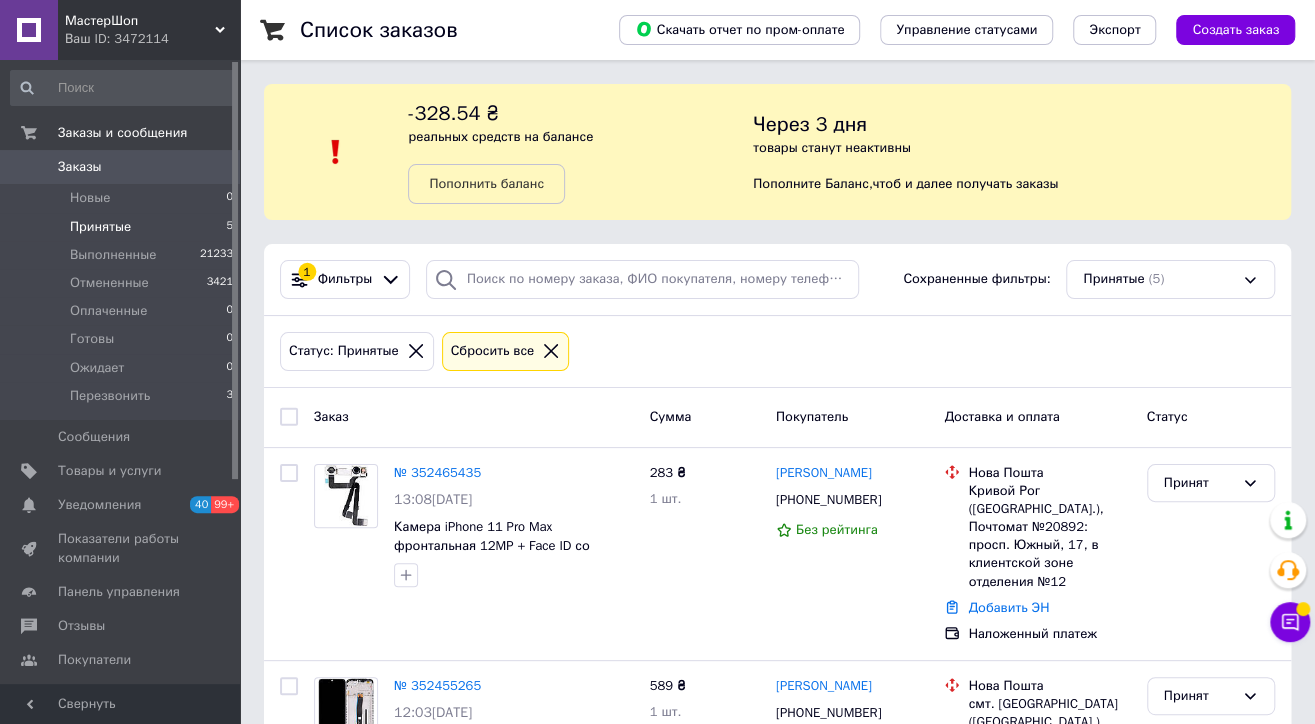 click on "Принятые" at bounding box center [100, 227] 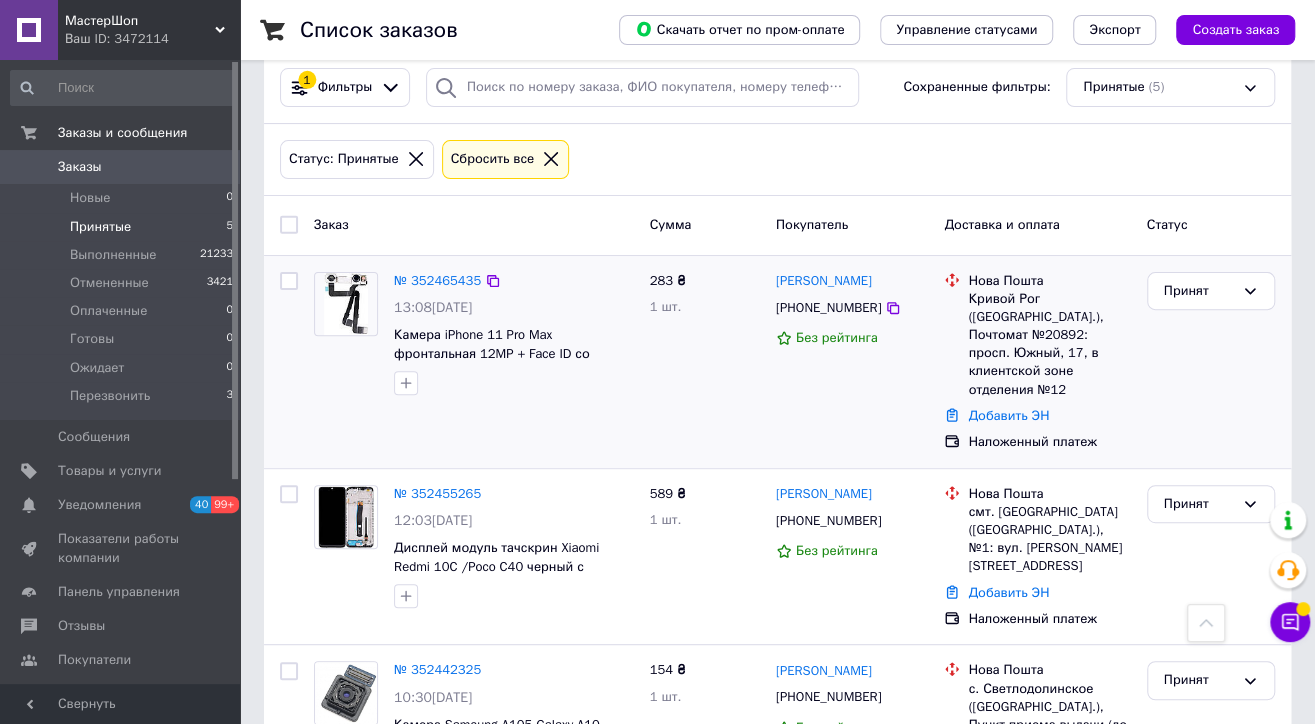 scroll, scrollTop: 0, scrollLeft: 0, axis: both 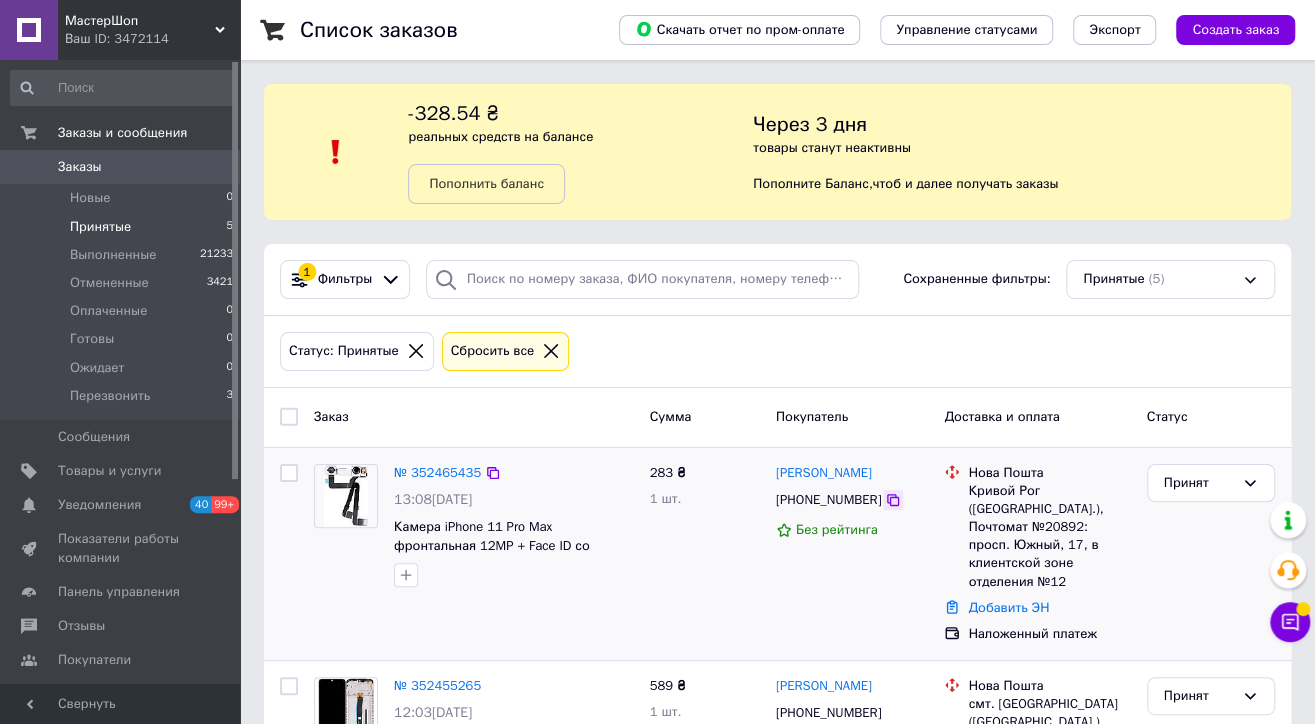 click 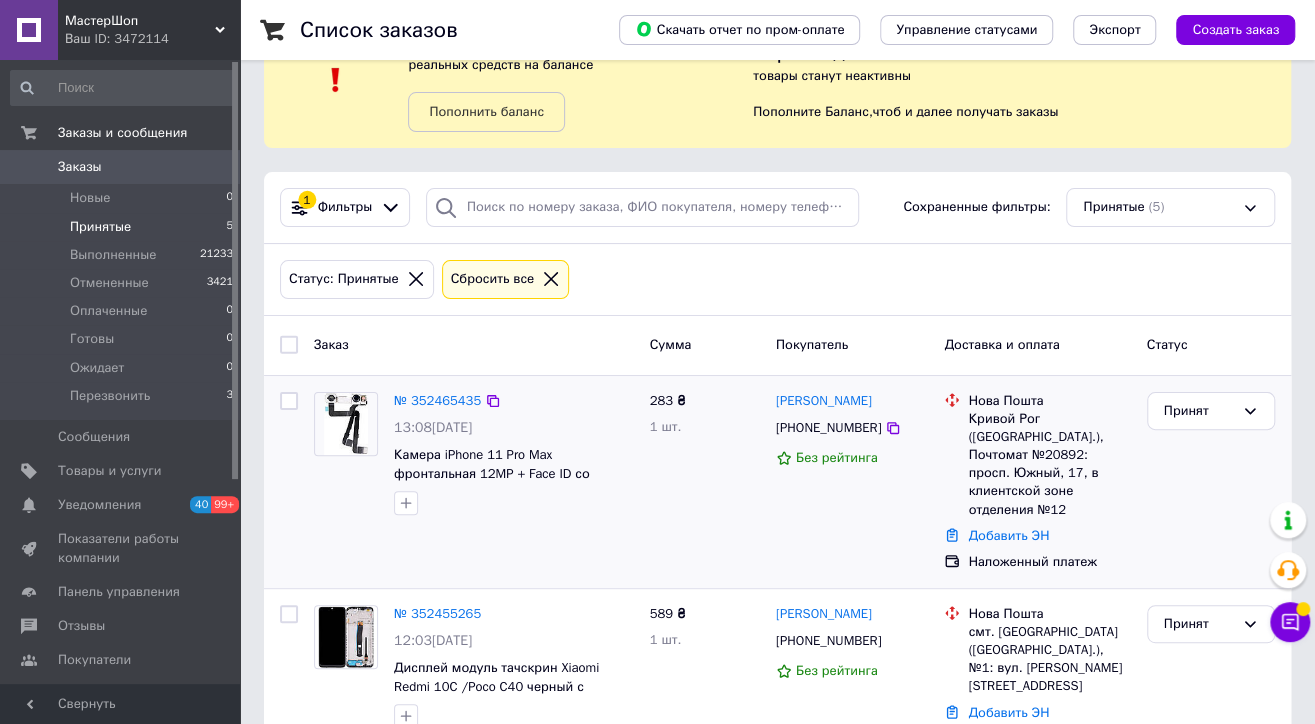 scroll, scrollTop: 111, scrollLeft: 0, axis: vertical 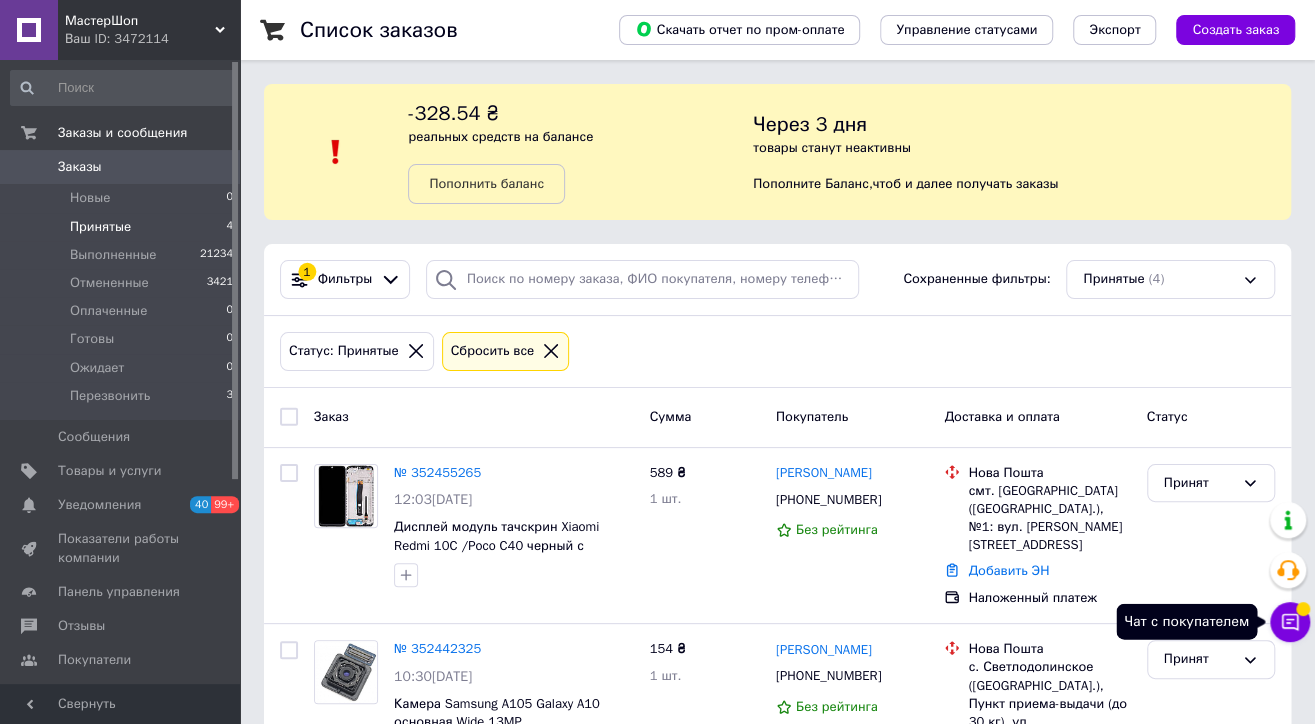 click 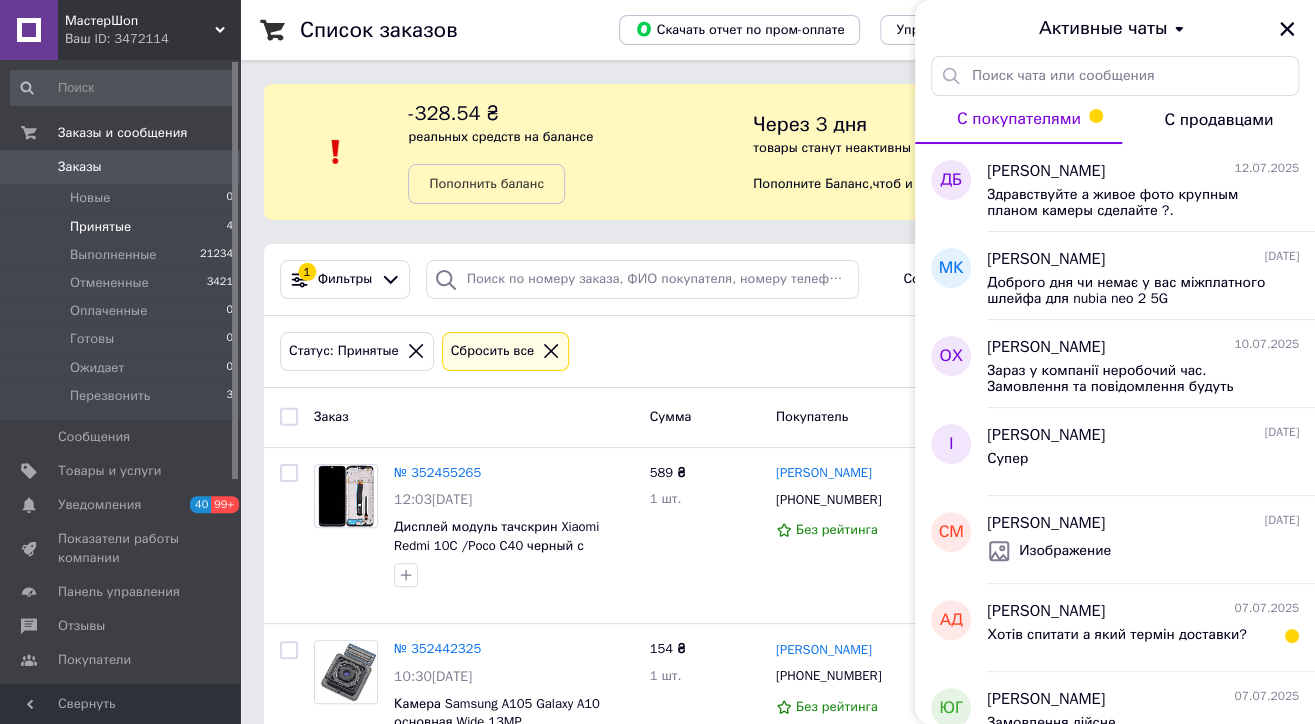 click on "Статус: Принятые Сбросить все" at bounding box center [777, 351] 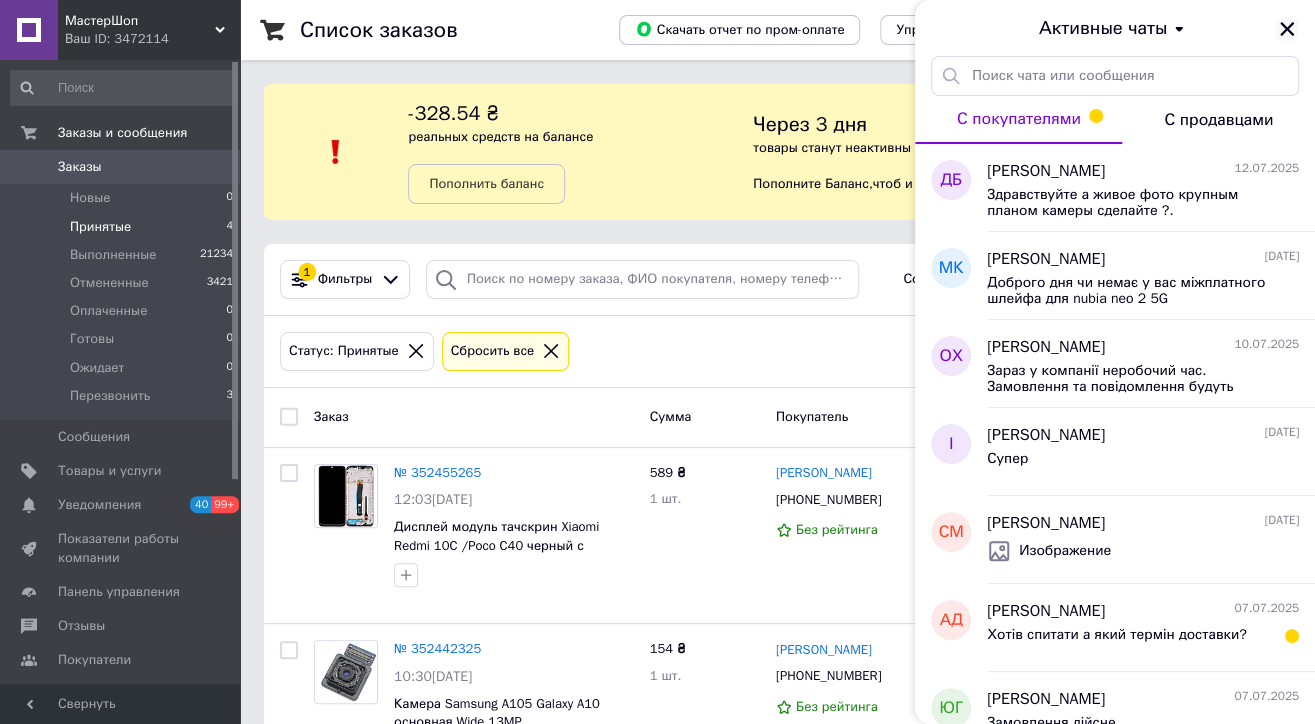 click 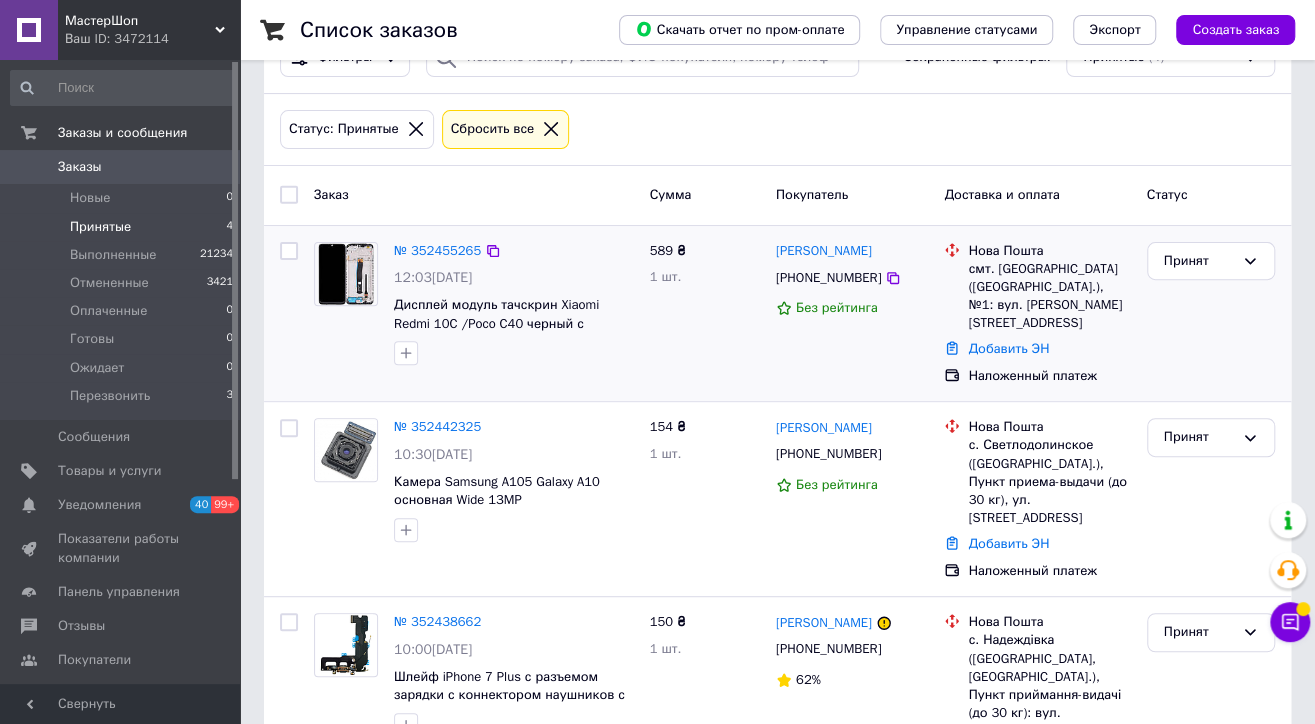 scroll, scrollTop: 471, scrollLeft: 0, axis: vertical 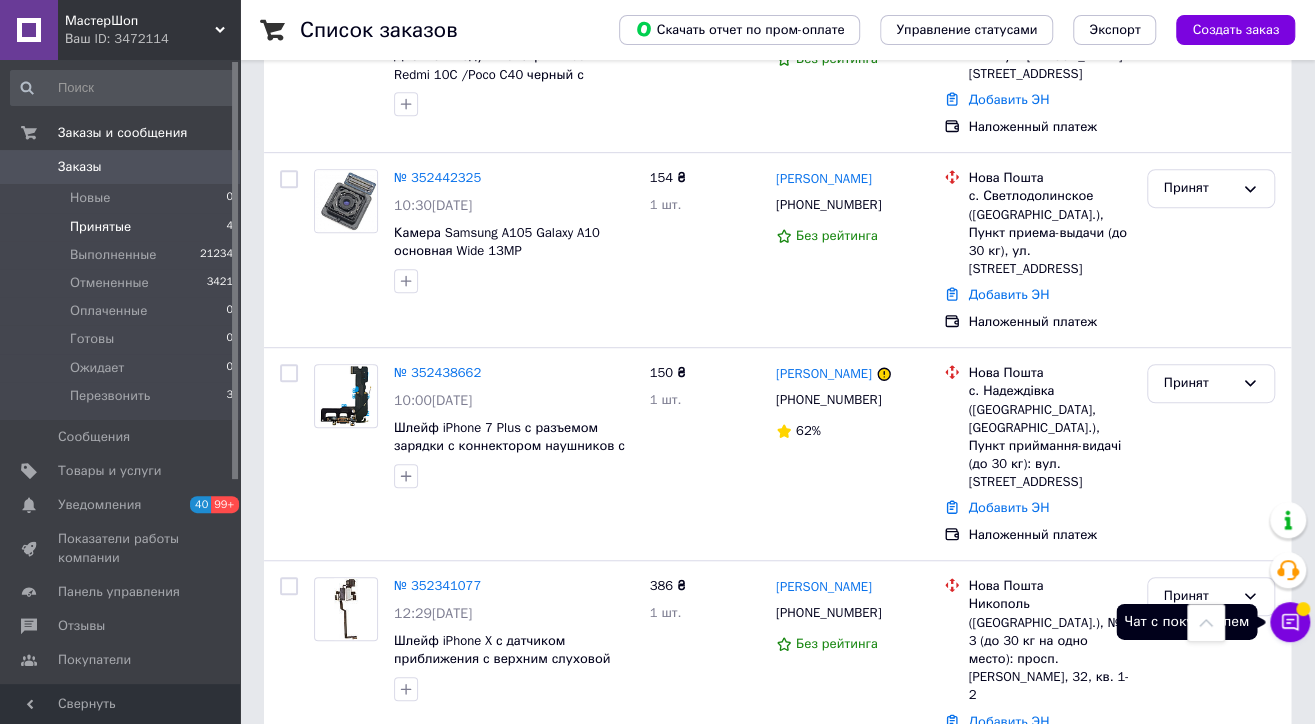 click 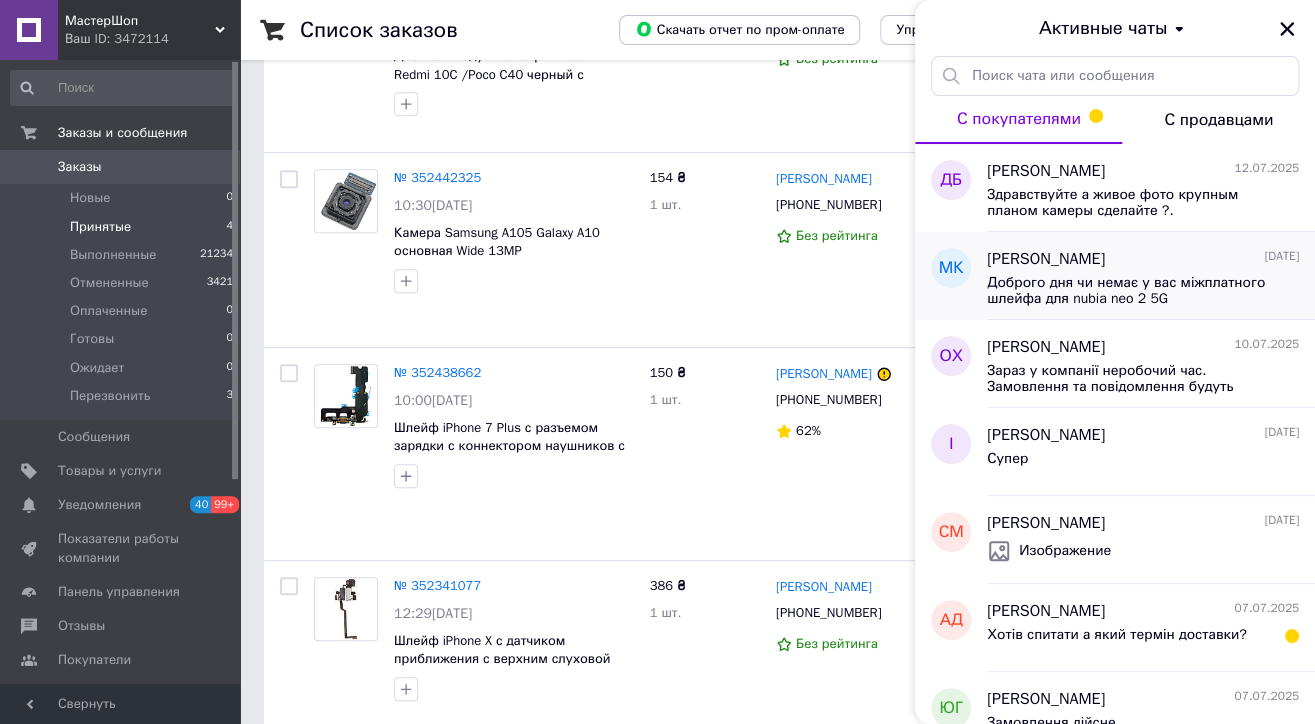 click on "Доброго дня чи немає у вас міжплатного шлейфа для nubia neo 2 5G" at bounding box center (1129, 291) 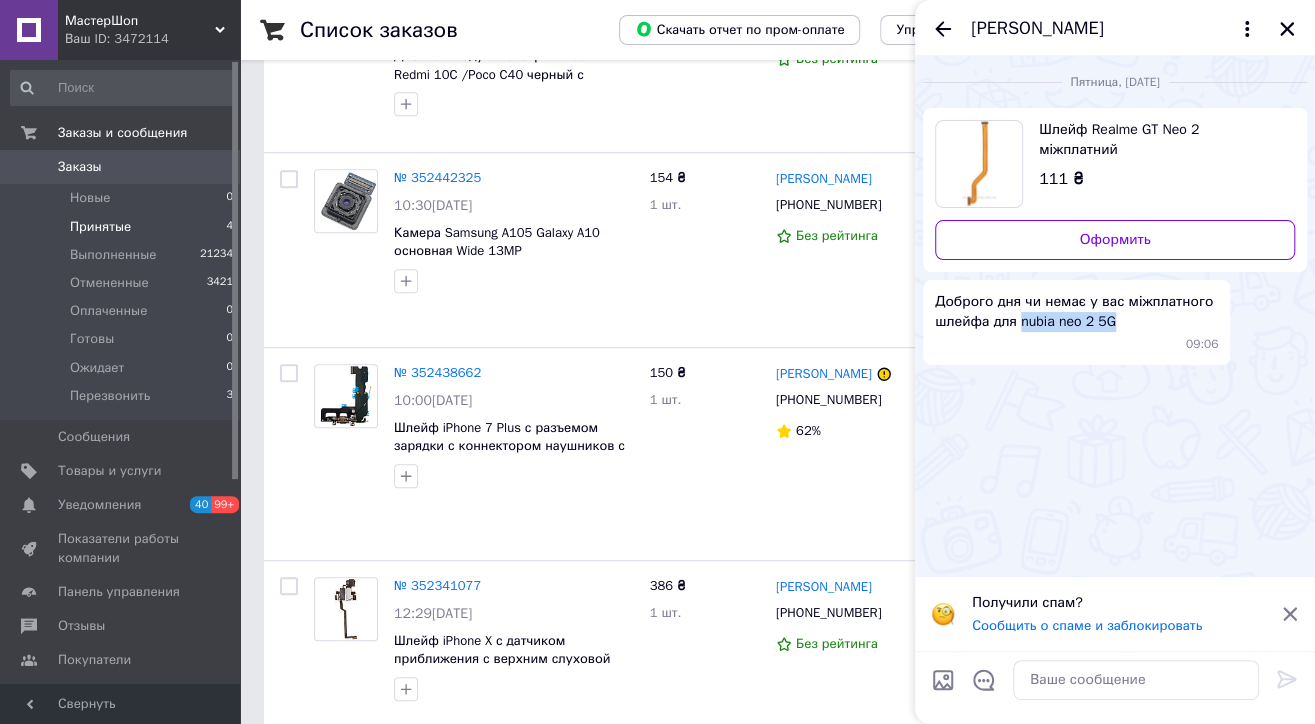 drag, startPoint x: 1014, startPoint y: 325, endPoint x: 1109, endPoint y: 324, distance: 95.005264 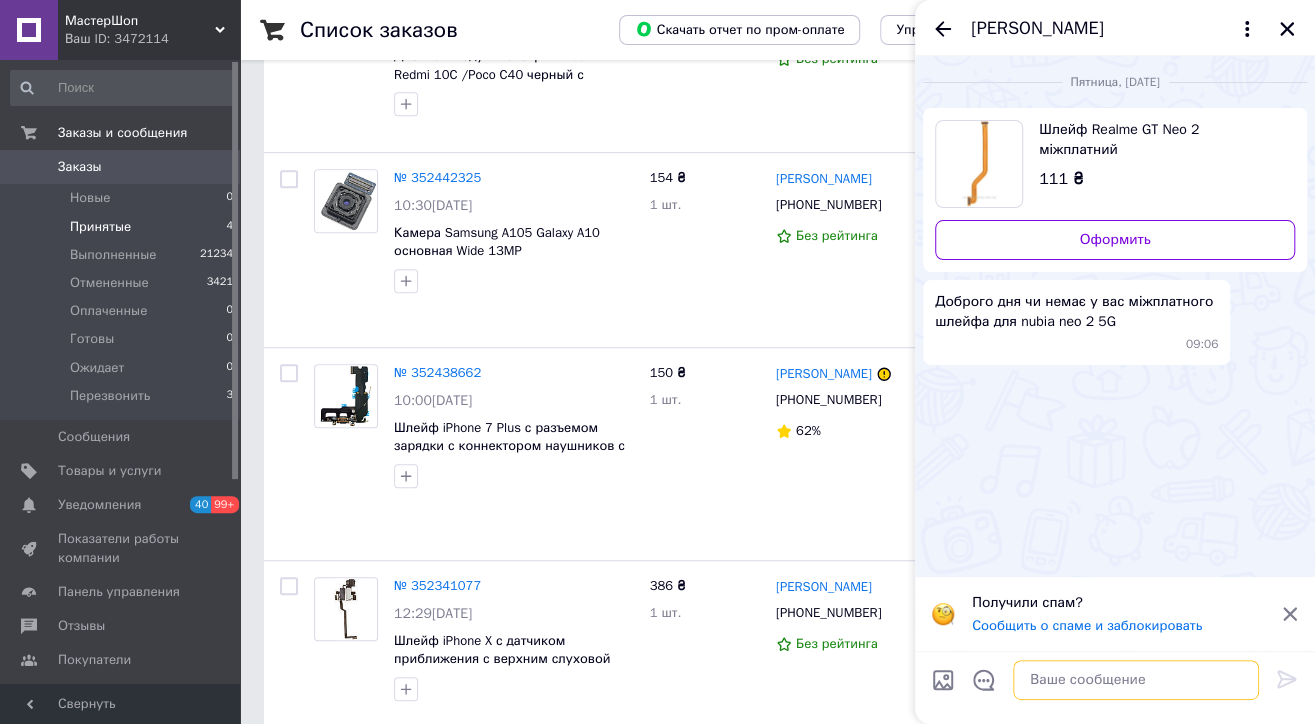 drag, startPoint x: 1086, startPoint y: 663, endPoint x: 1083, endPoint y: 674, distance: 11.401754 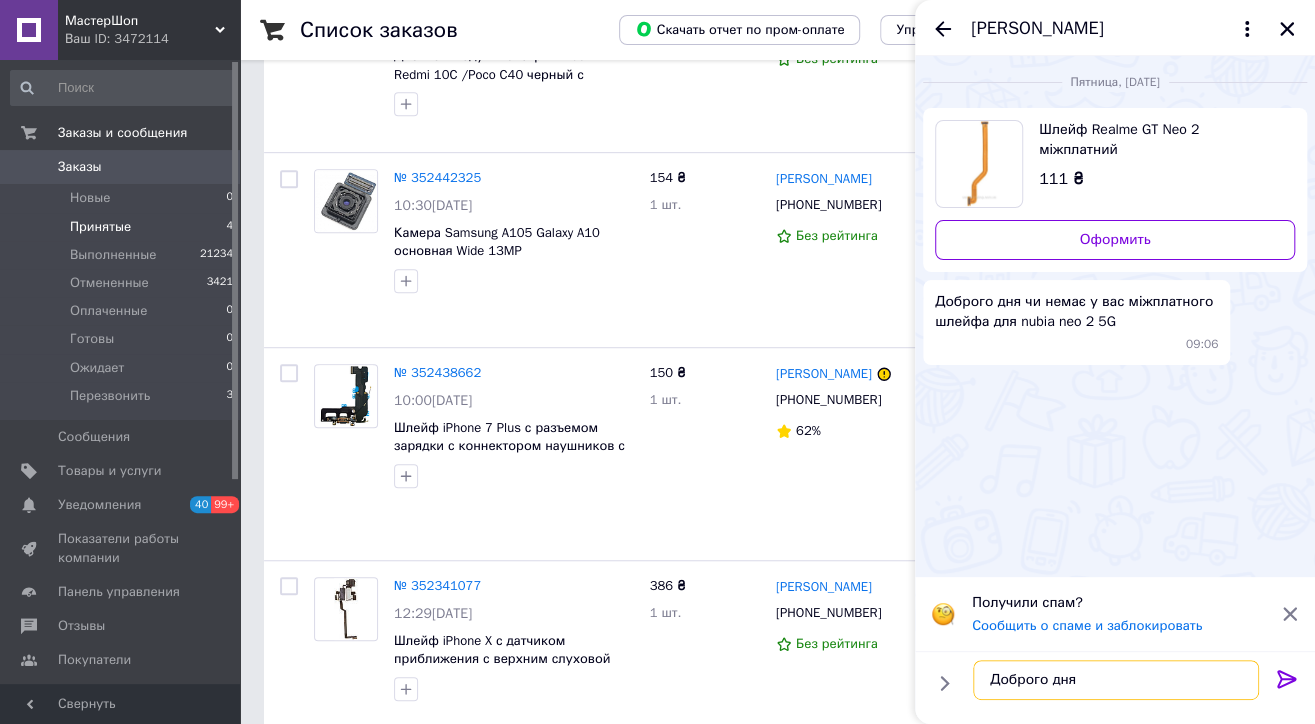 scroll, scrollTop: 11, scrollLeft: 0, axis: vertical 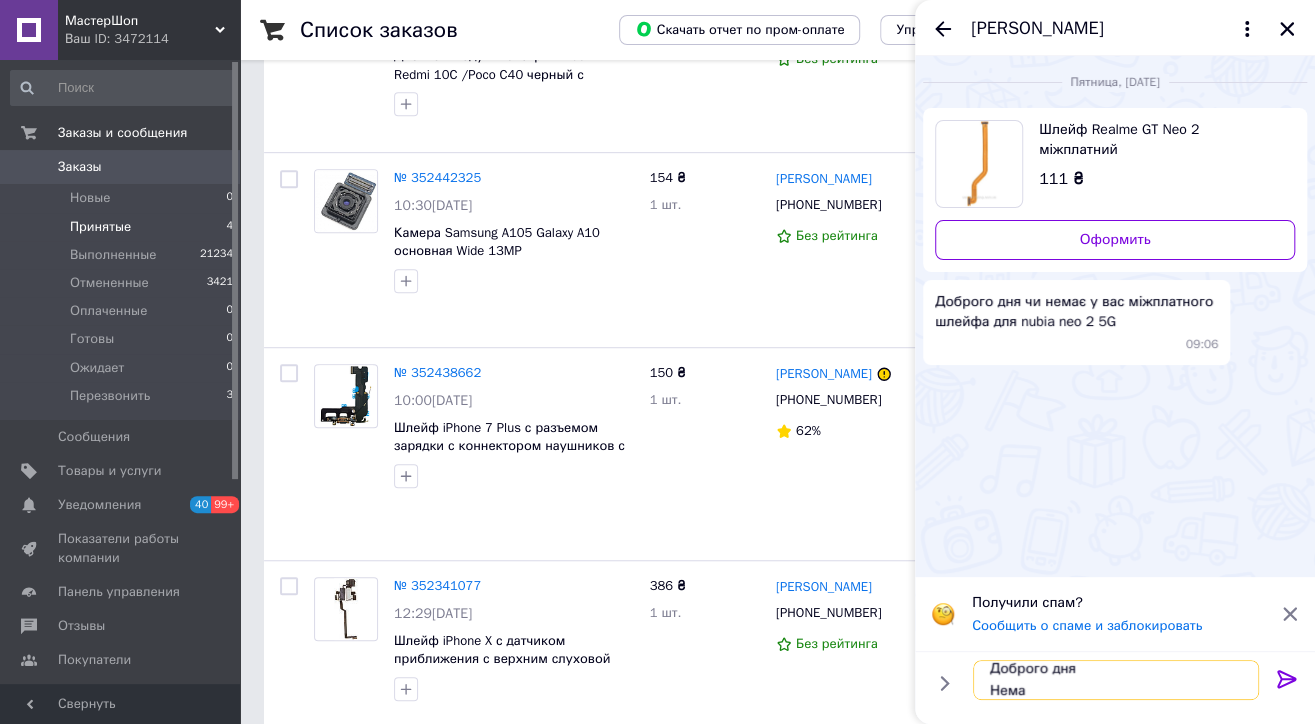 type on "Доброго дня
Немає" 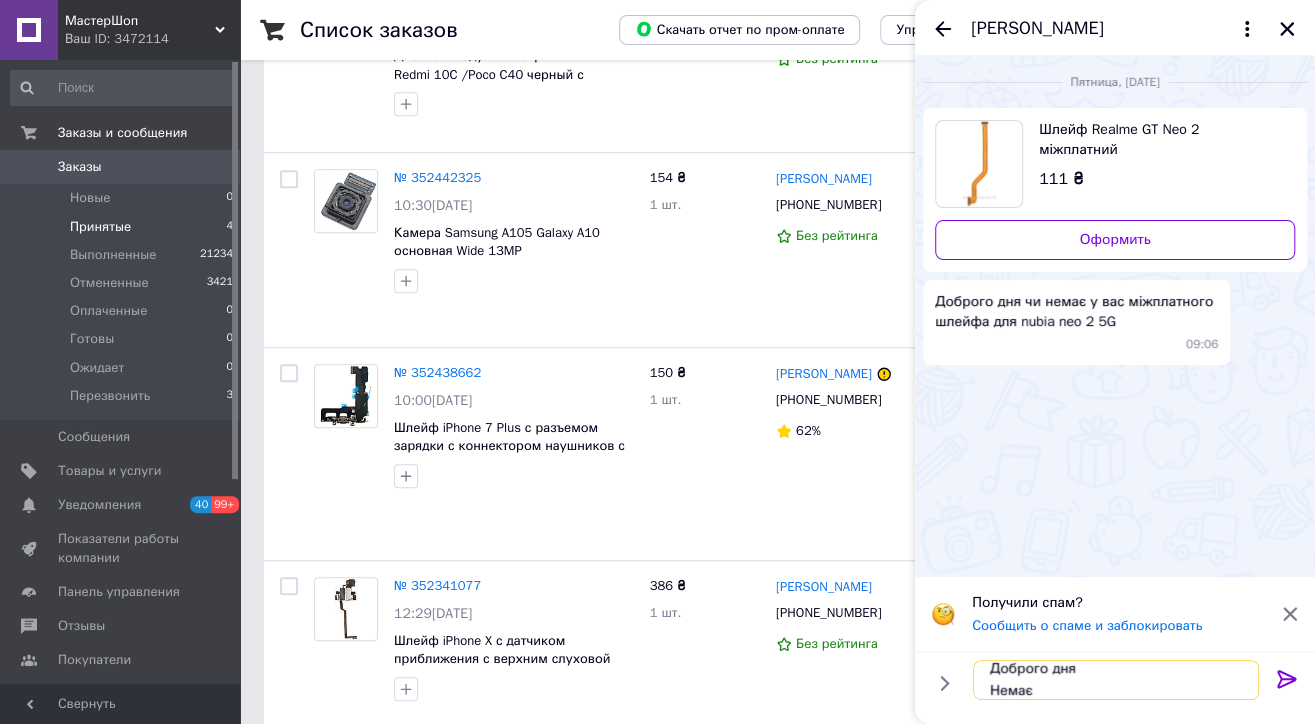 type 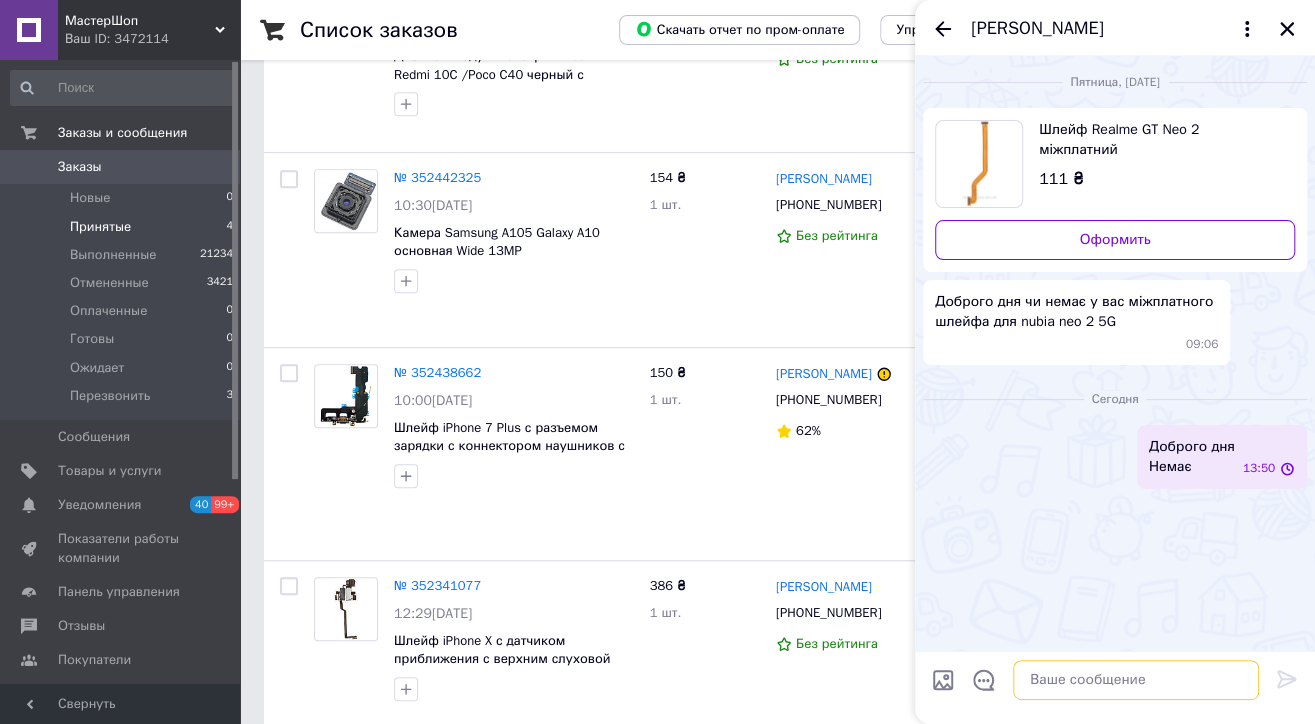 scroll, scrollTop: 0, scrollLeft: 0, axis: both 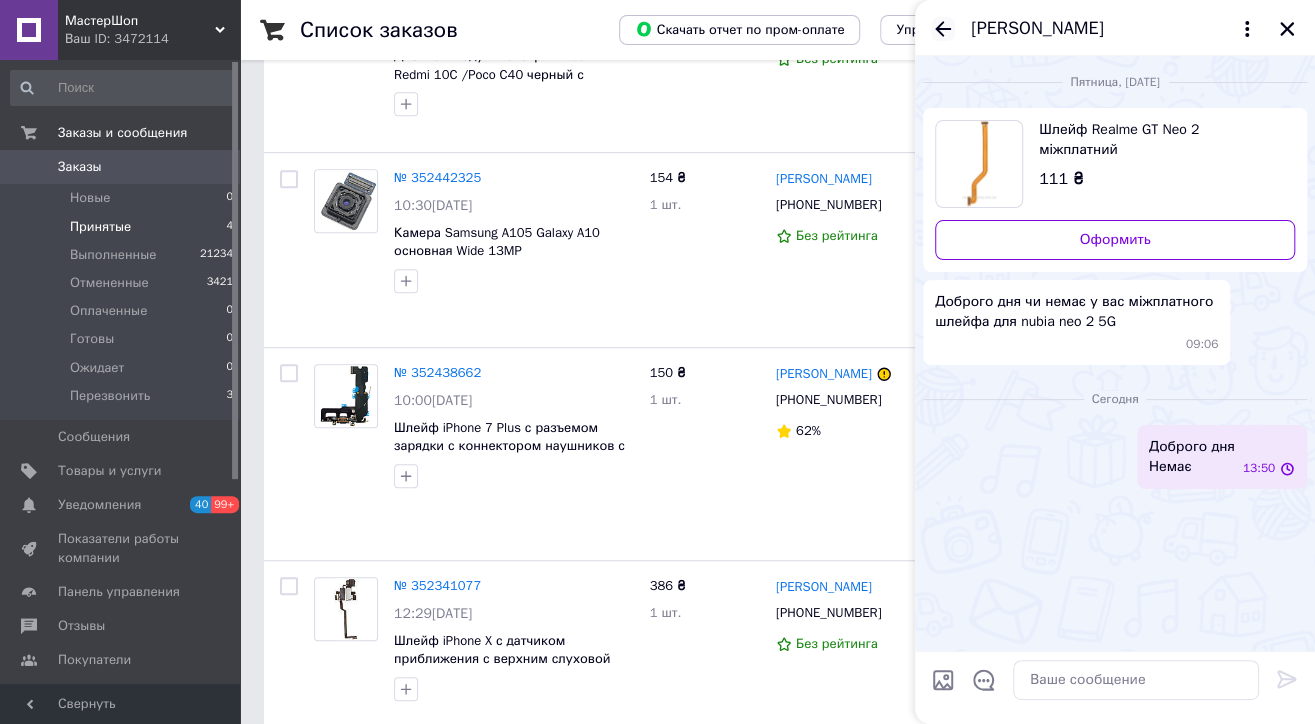 click 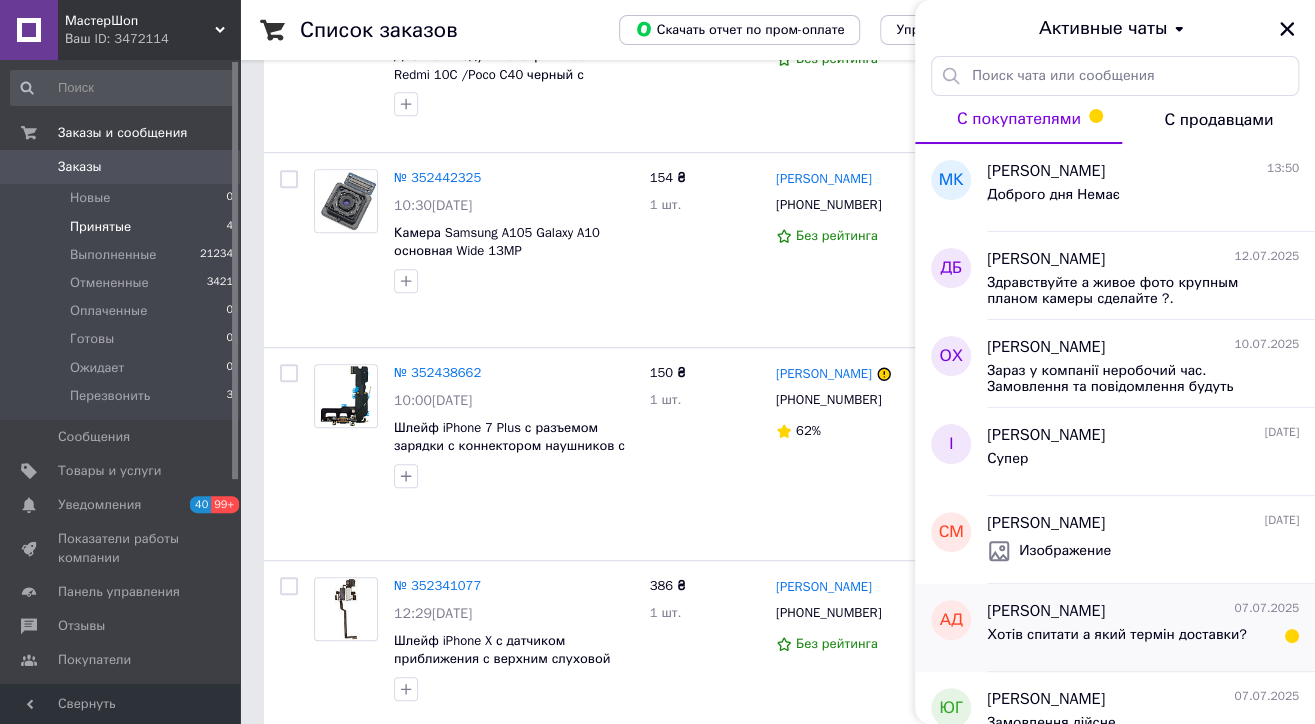 click on "Хотів спитати а який термін доставки?" at bounding box center [1117, 641] 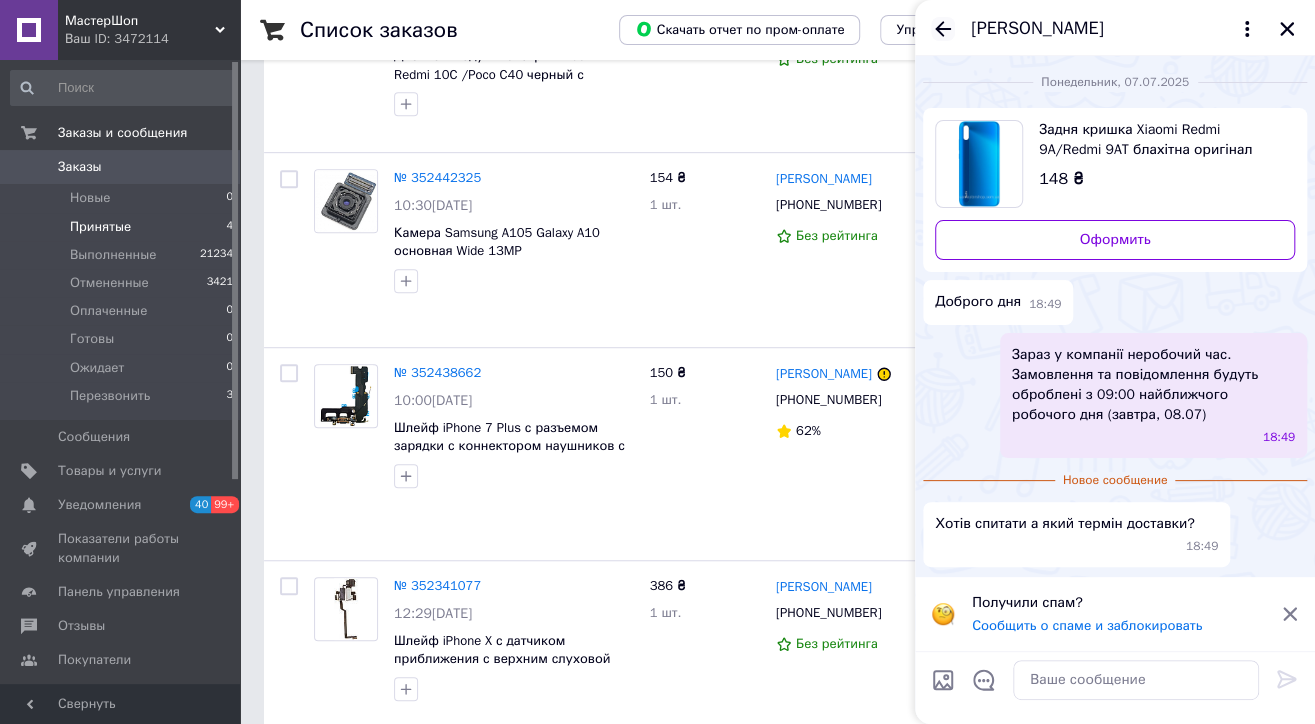 click 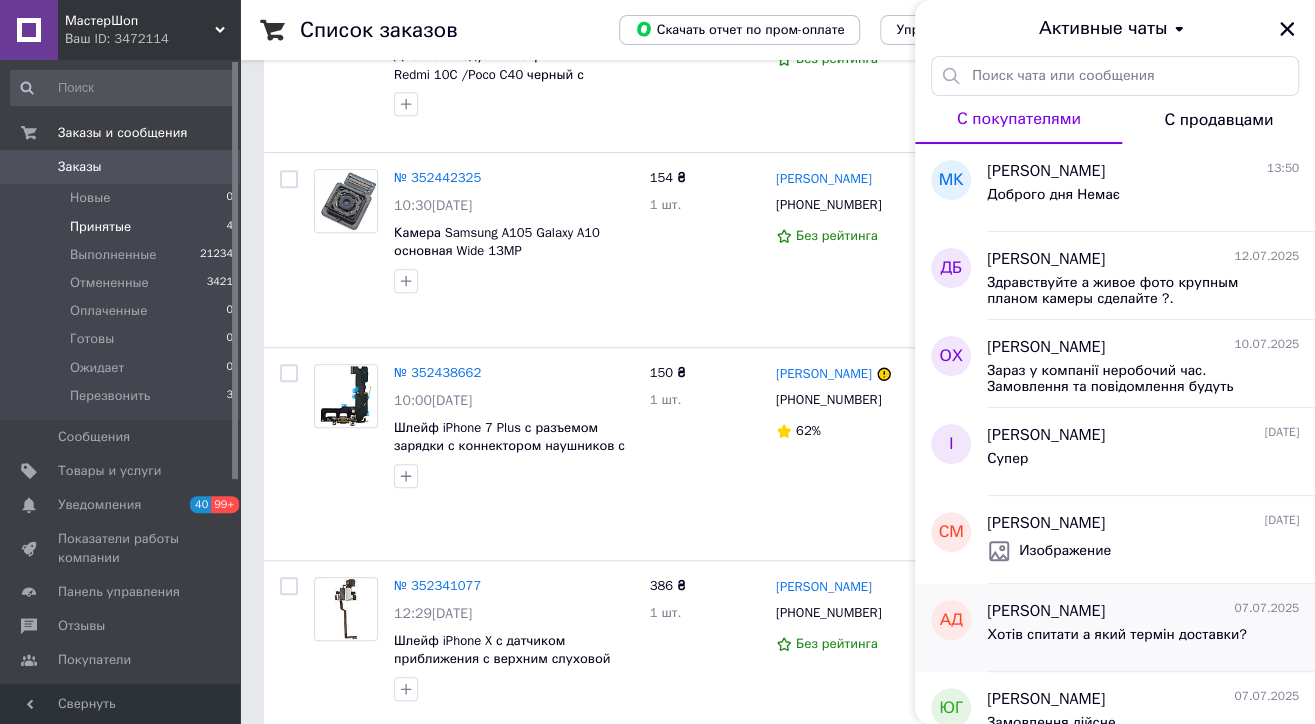 click on "Хотів спитати а який термін доставки?" at bounding box center [1117, 635] 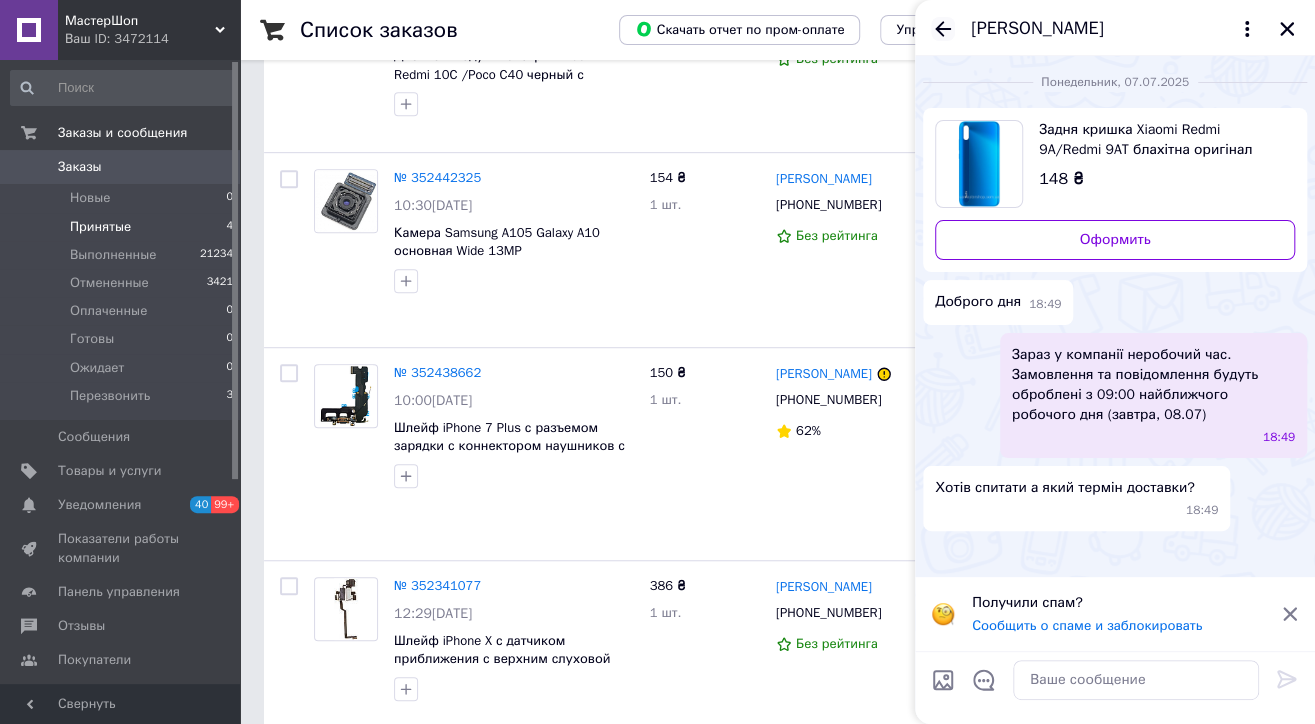 click 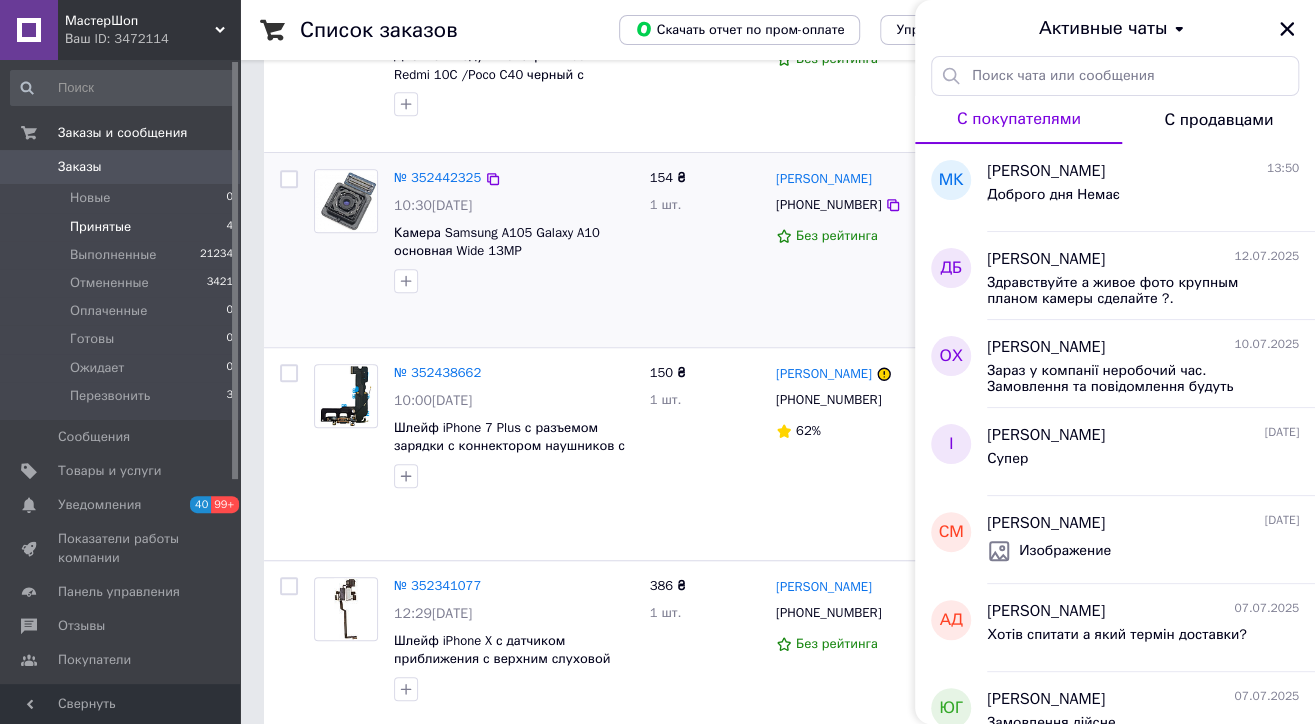 click at bounding box center [514, 281] 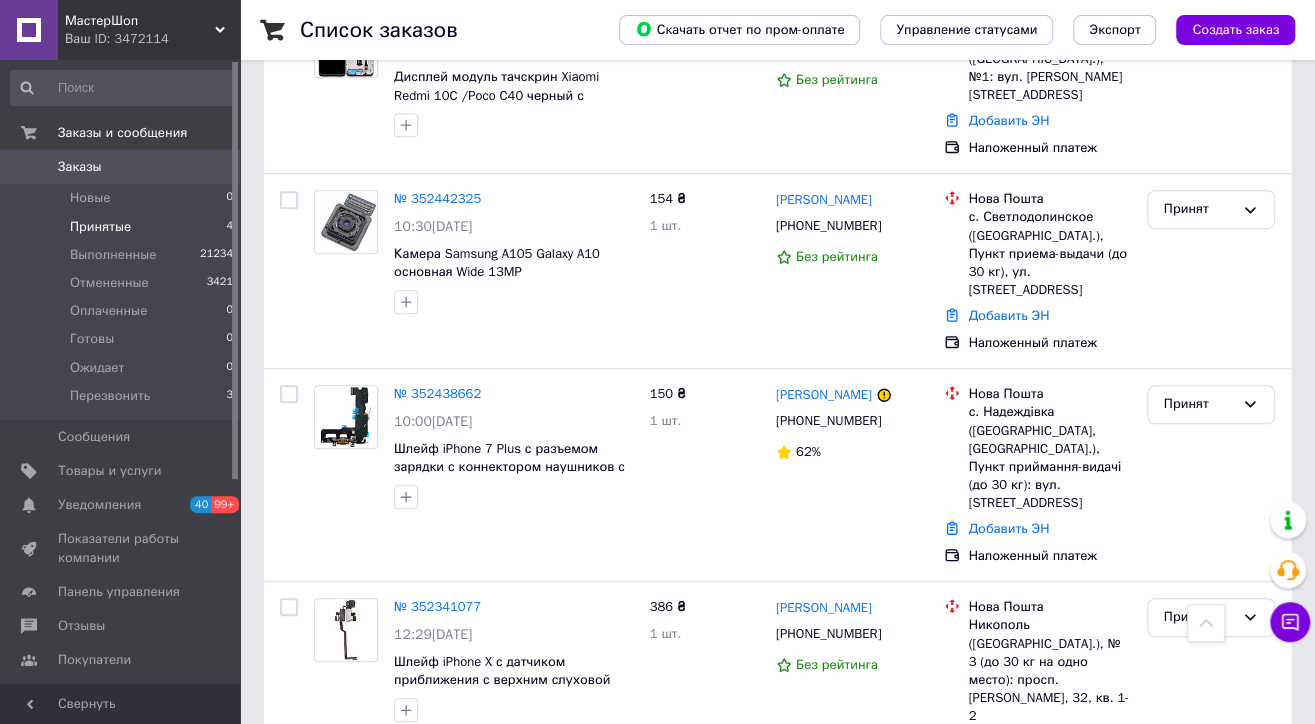 scroll, scrollTop: 471, scrollLeft: 0, axis: vertical 